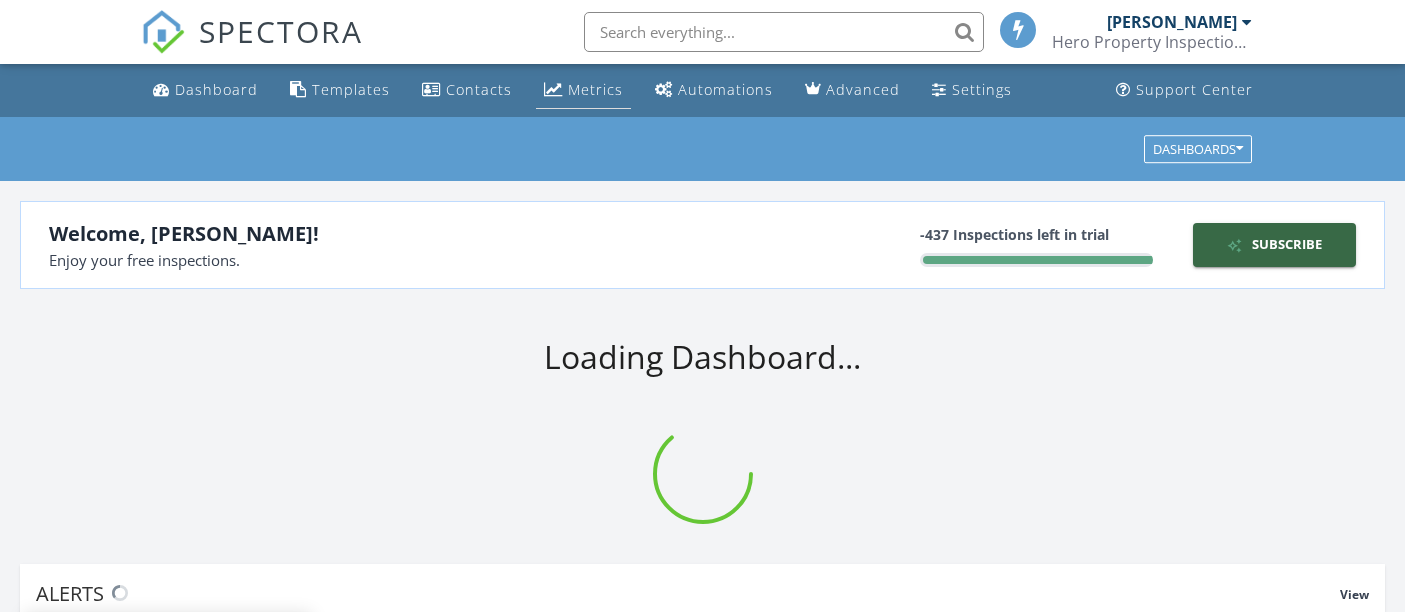 scroll, scrollTop: 0, scrollLeft: 0, axis: both 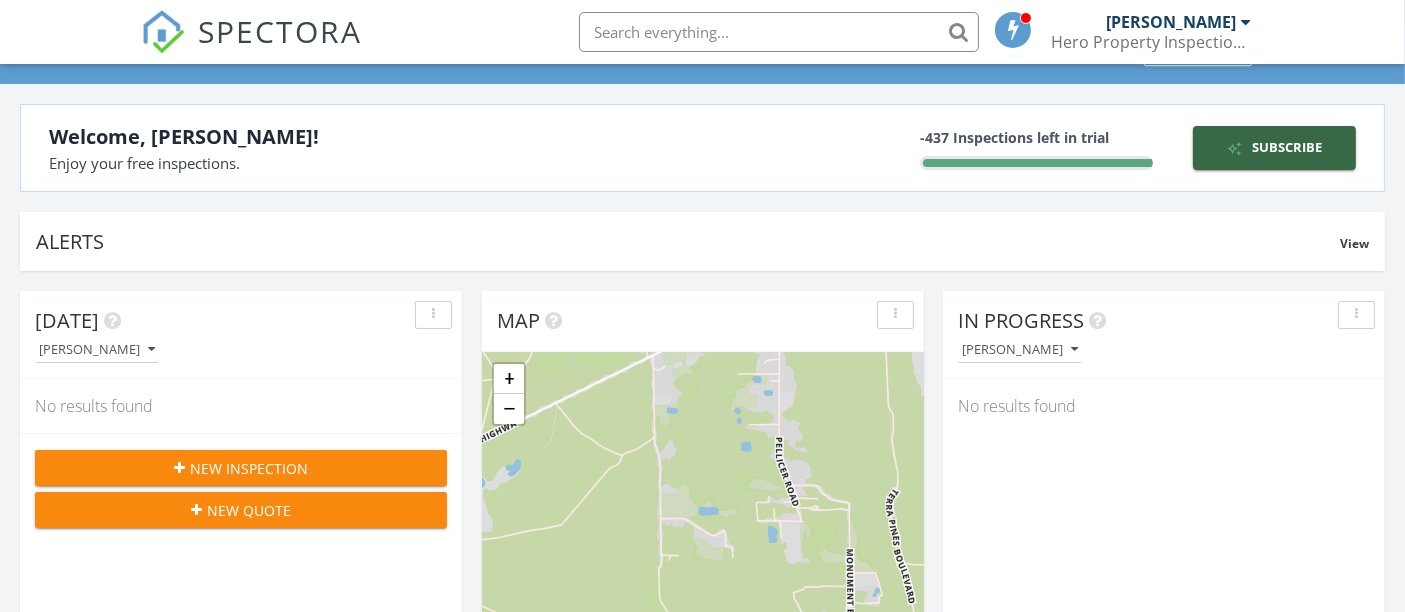 click at bounding box center (779, 32) 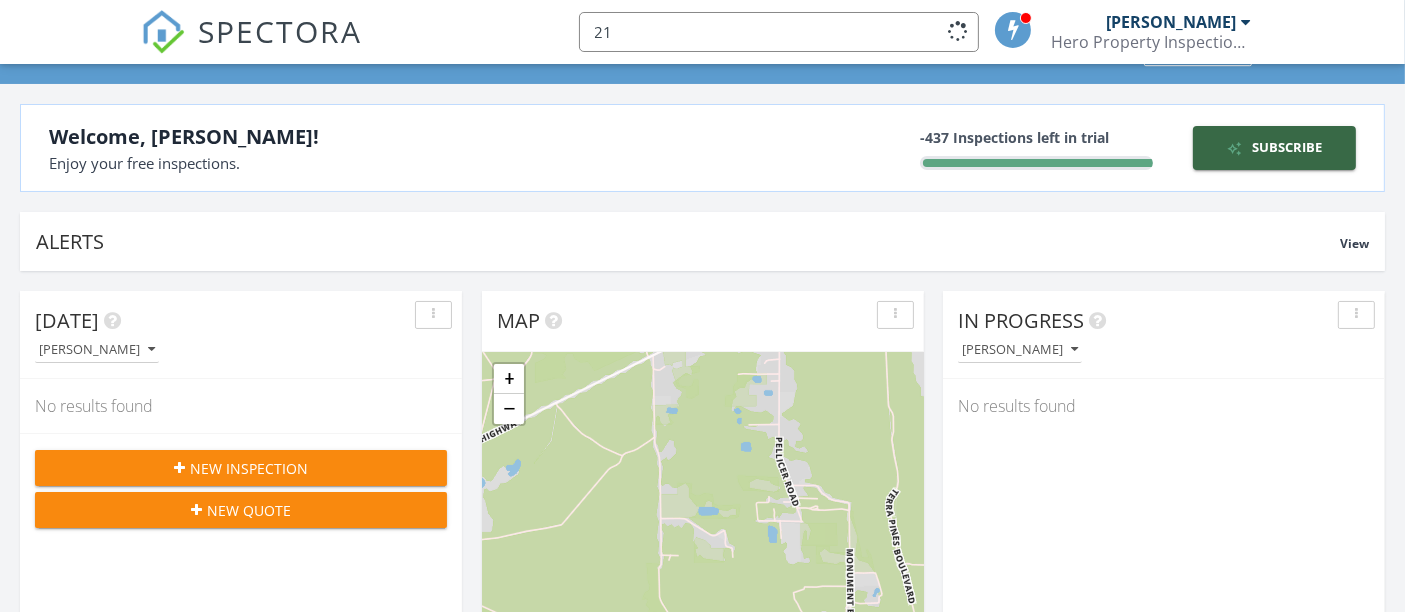 type on "2" 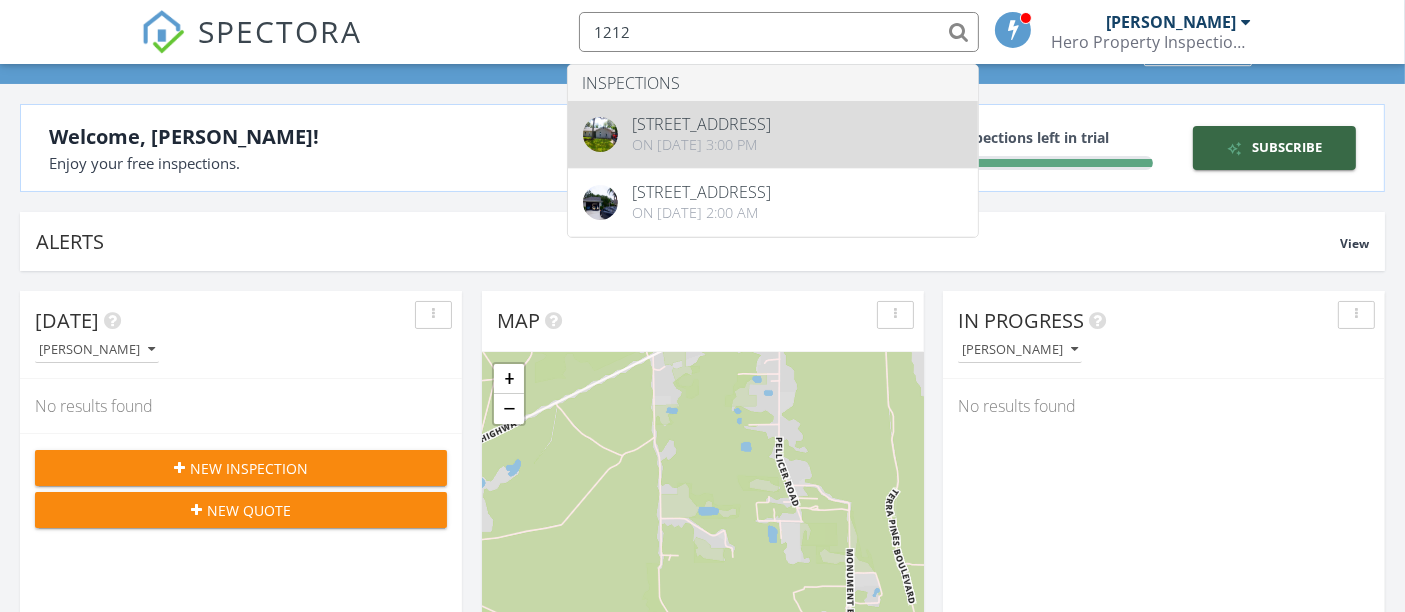 type on "1212" 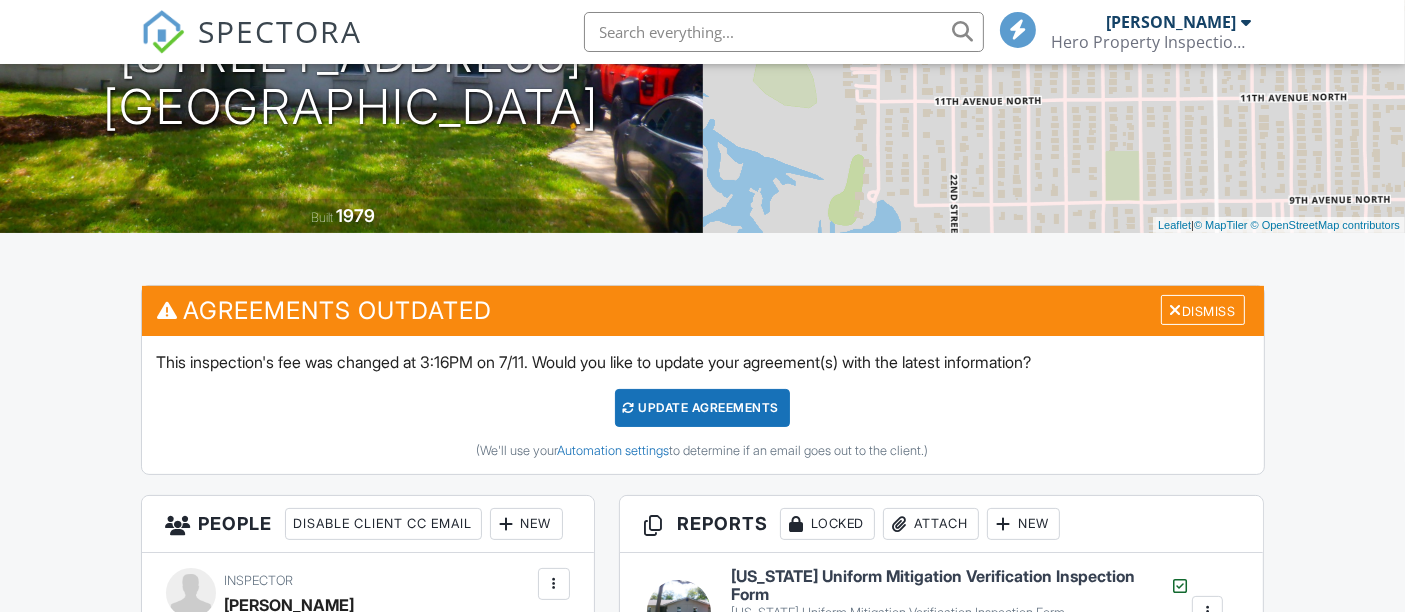 scroll, scrollTop: 381, scrollLeft: 0, axis: vertical 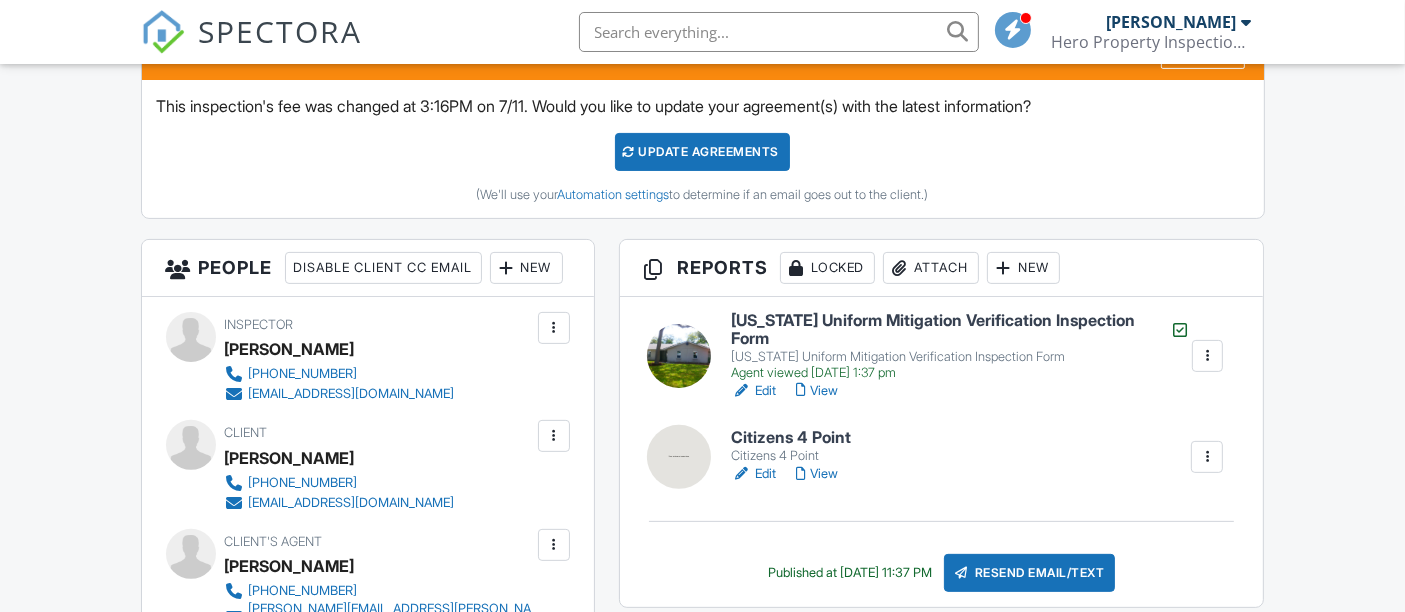 click on "Update Agreements" at bounding box center (702, 152) 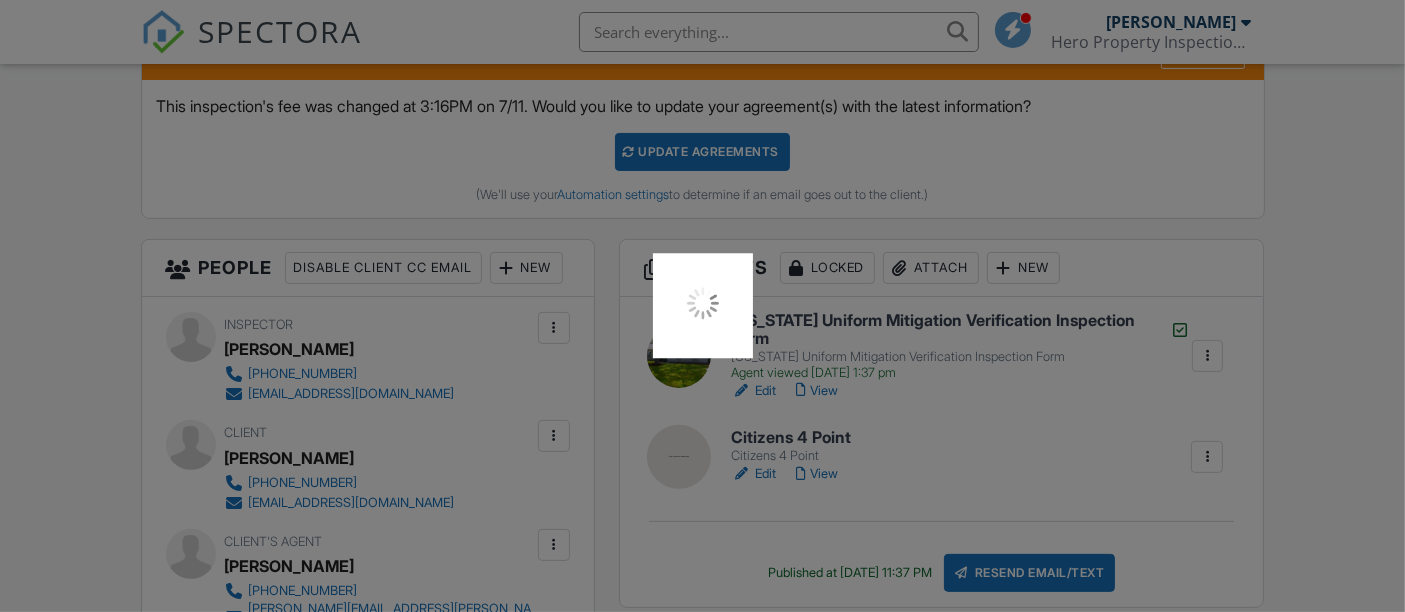 click at bounding box center (702, 306) 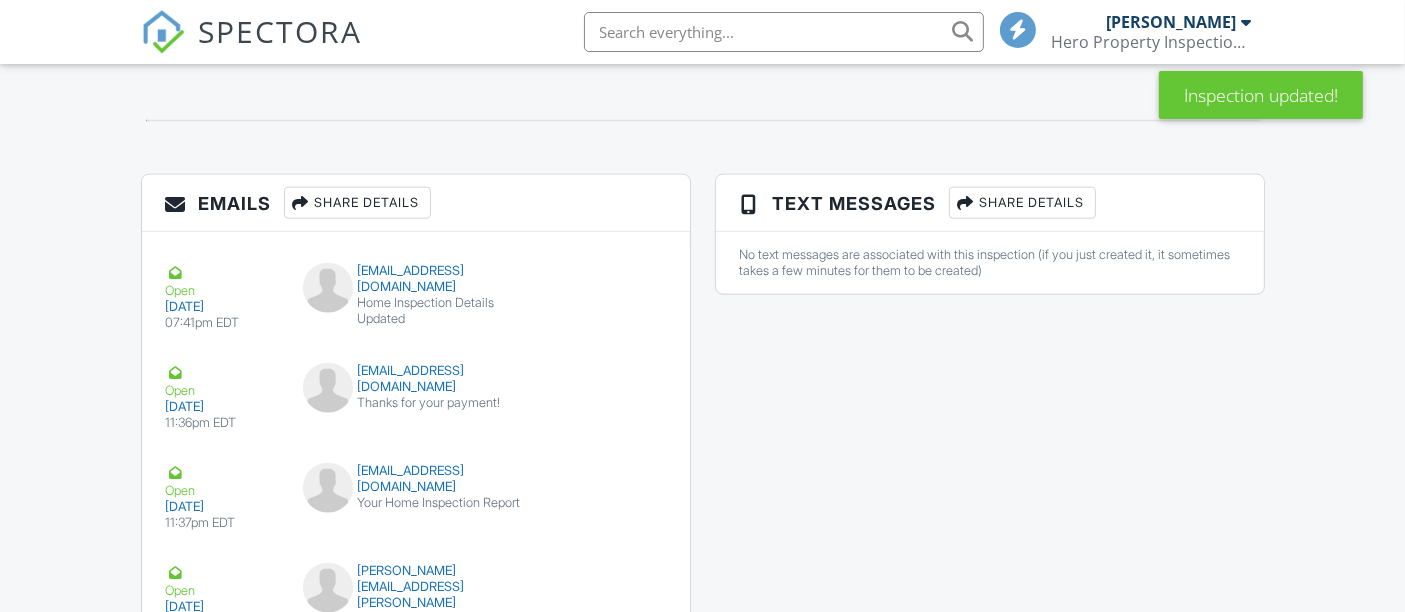 scroll, scrollTop: 0, scrollLeft: 0, axis: both 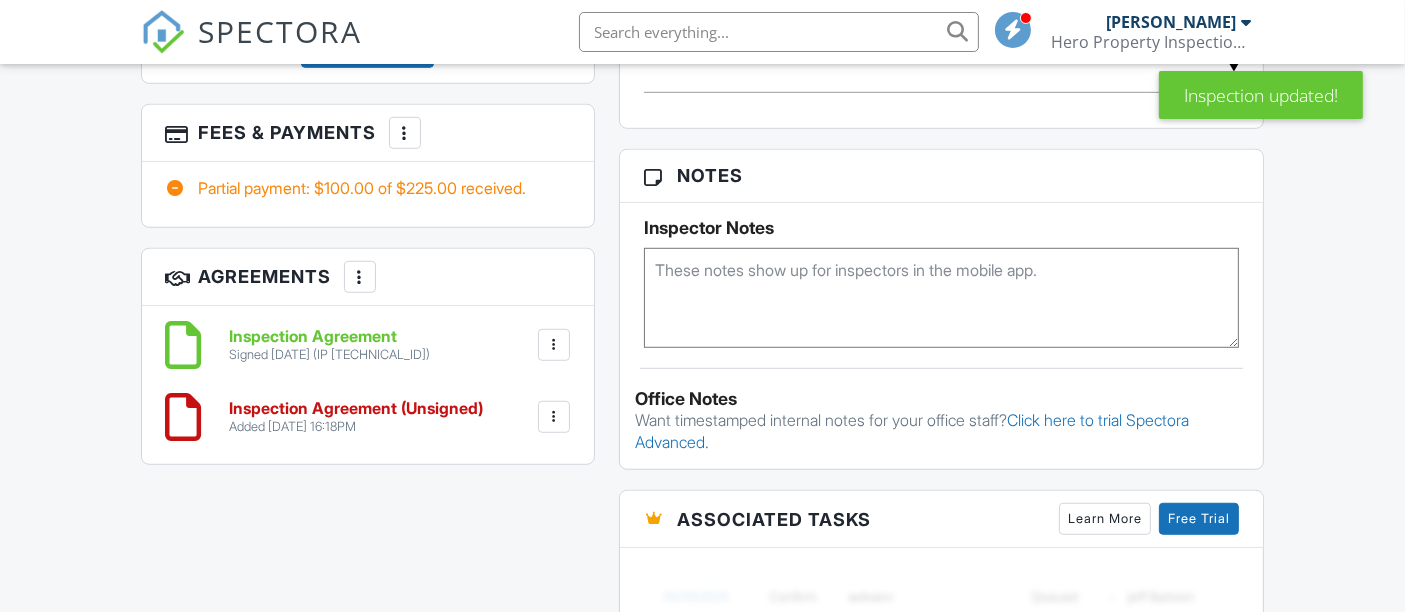 click on "Inspection Agreement
(Unsigned)" at bounding box center (357, 409) 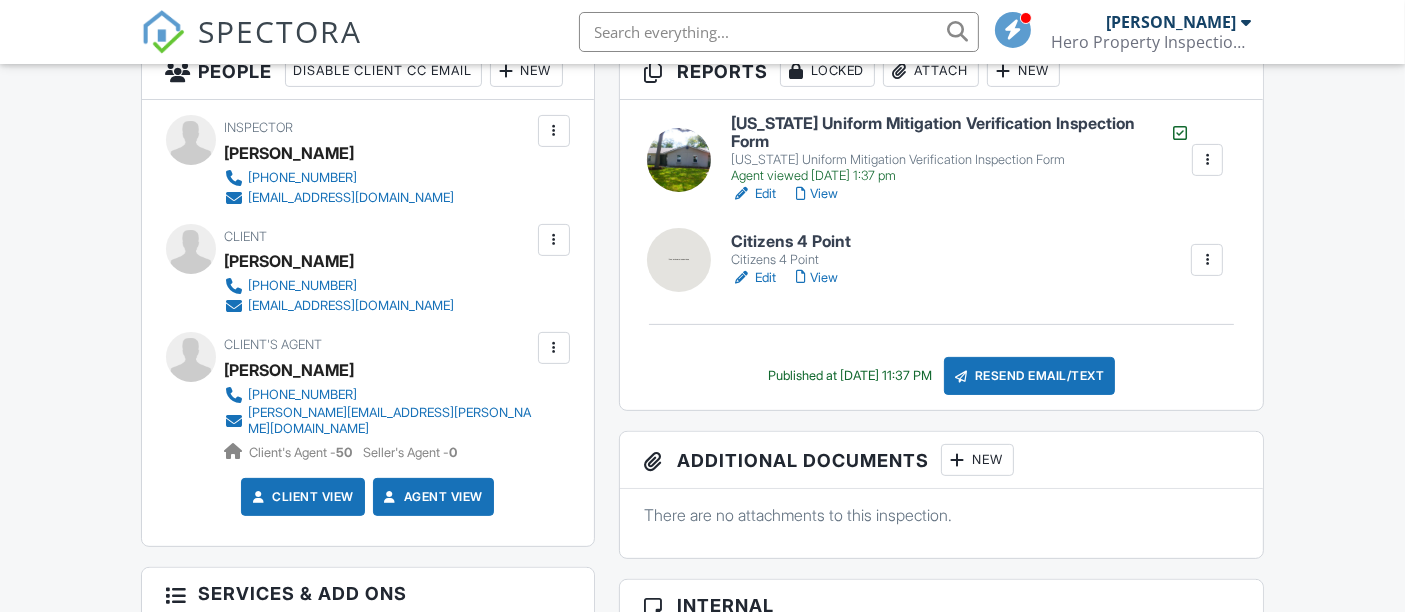 scroll, scrollTop: 543, scrollLeft: 0, axis: vertical 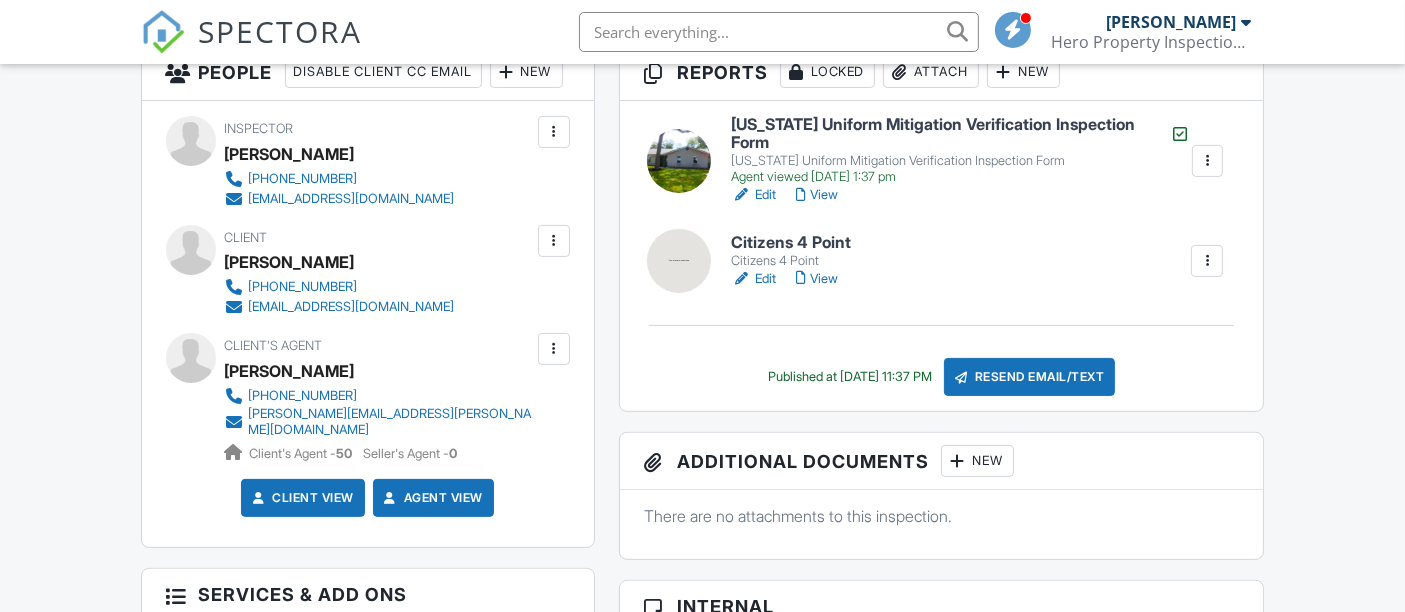 click on "Edit" at bounding box center [753, 279] 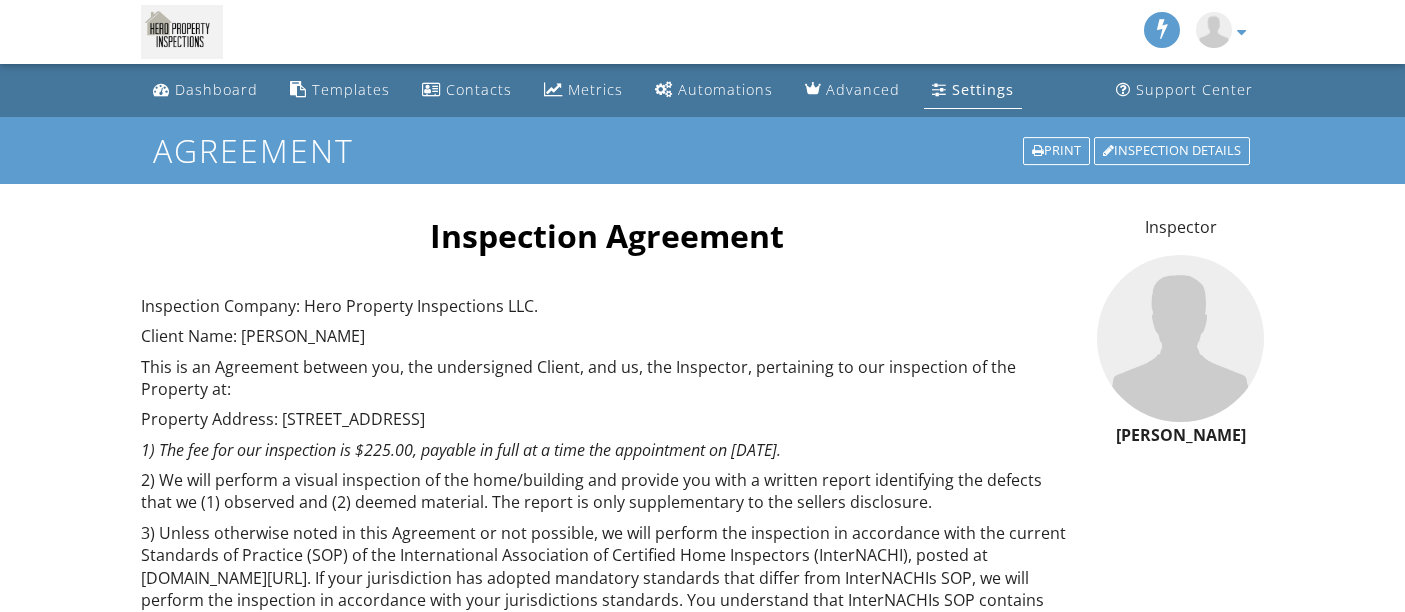 scroll, scrollTop: 0, scrollLeft: 0, axis: both 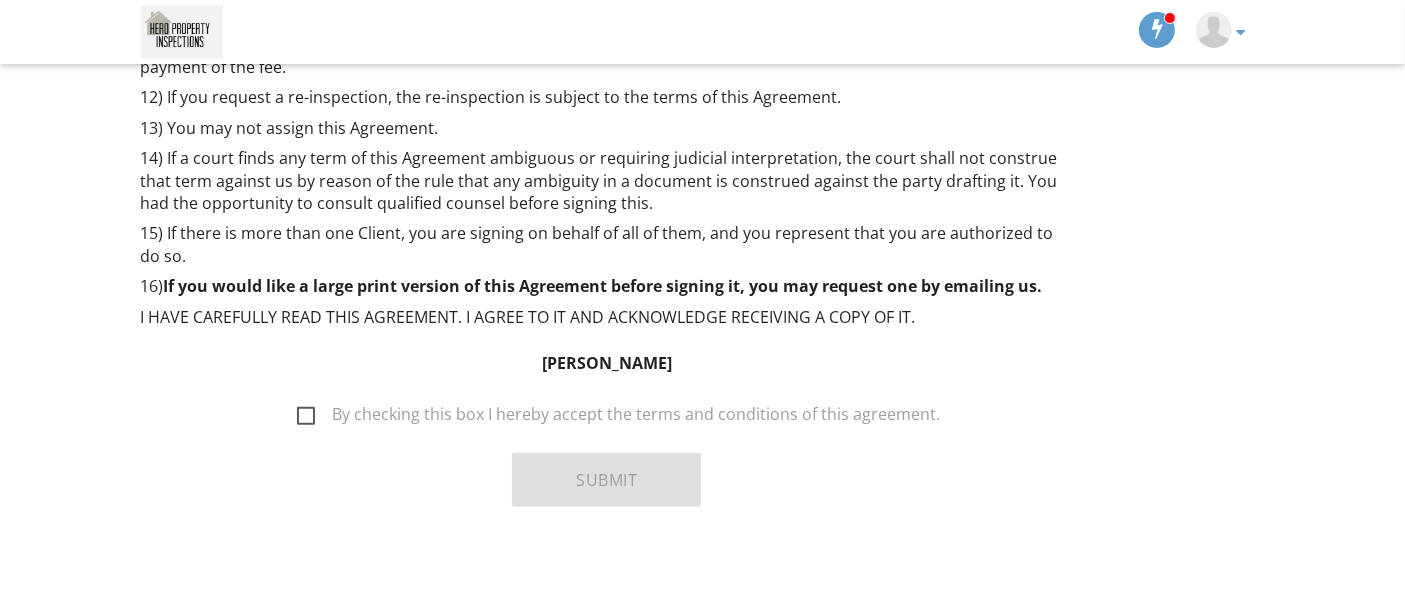 click on "By checking this box I hereby accept the terms and conditions of this agreement." at bounding box center (618, 417) 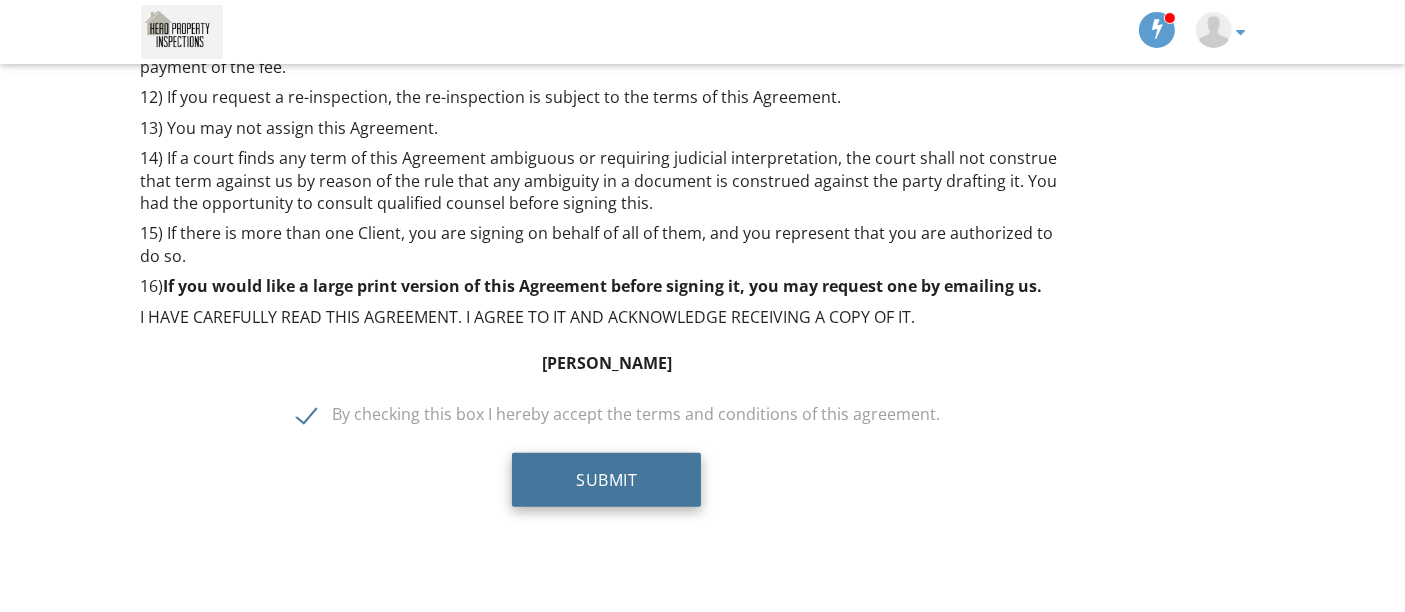 click on "Submit" at bounding box center [606, 480] 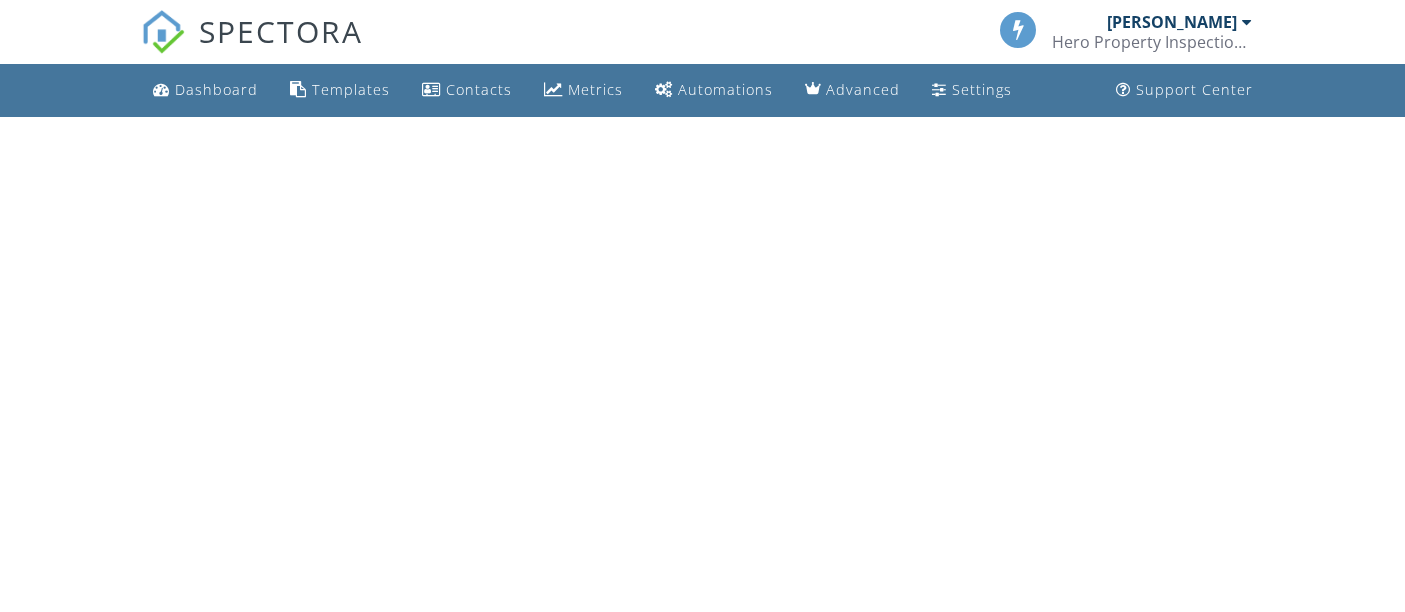 scroll, scrollTop: 0, scrollLeft: 0, axis: both 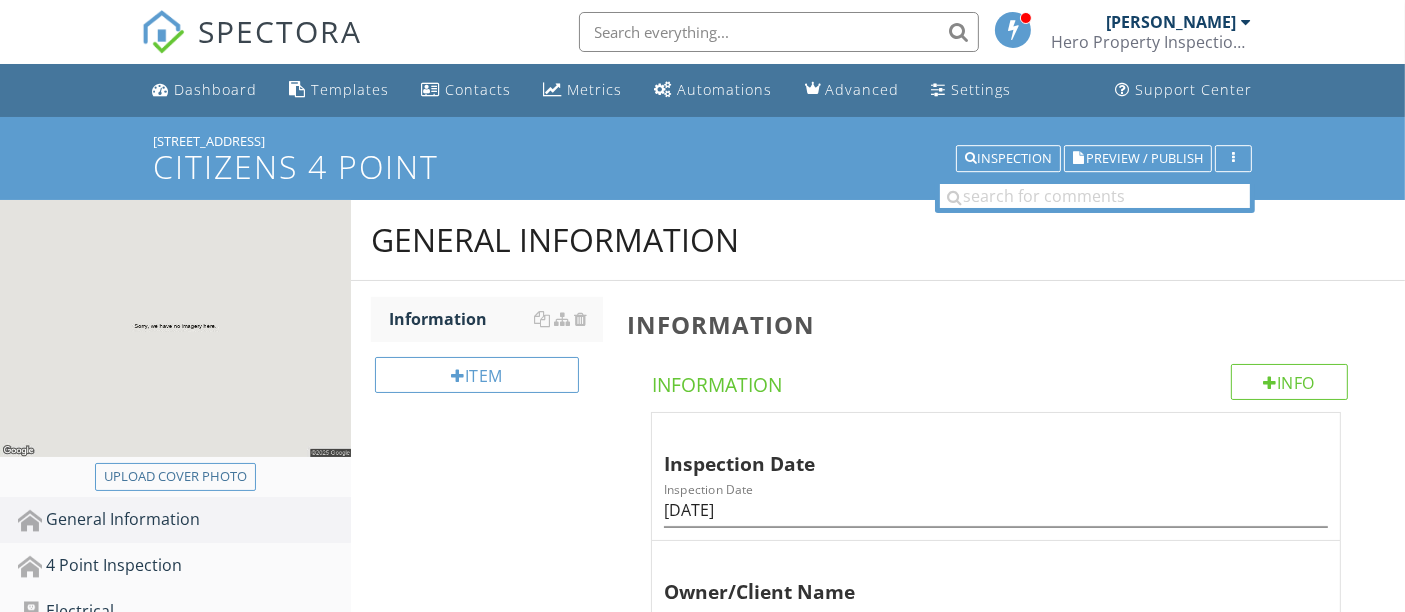 click on "General Information
Information
Item
Information
Info
Information
Inspection Date
Inspection Date [DATE]
Owner/Client Name
Owner/Client Name [PERSON_NAME]
Address
Address [STREET_ADDRESS]
Insurance Company
Insurance Company
Year of Home
Year of Home 1979
Contact Person
Contact Person" at bounding box center [878, 1340] 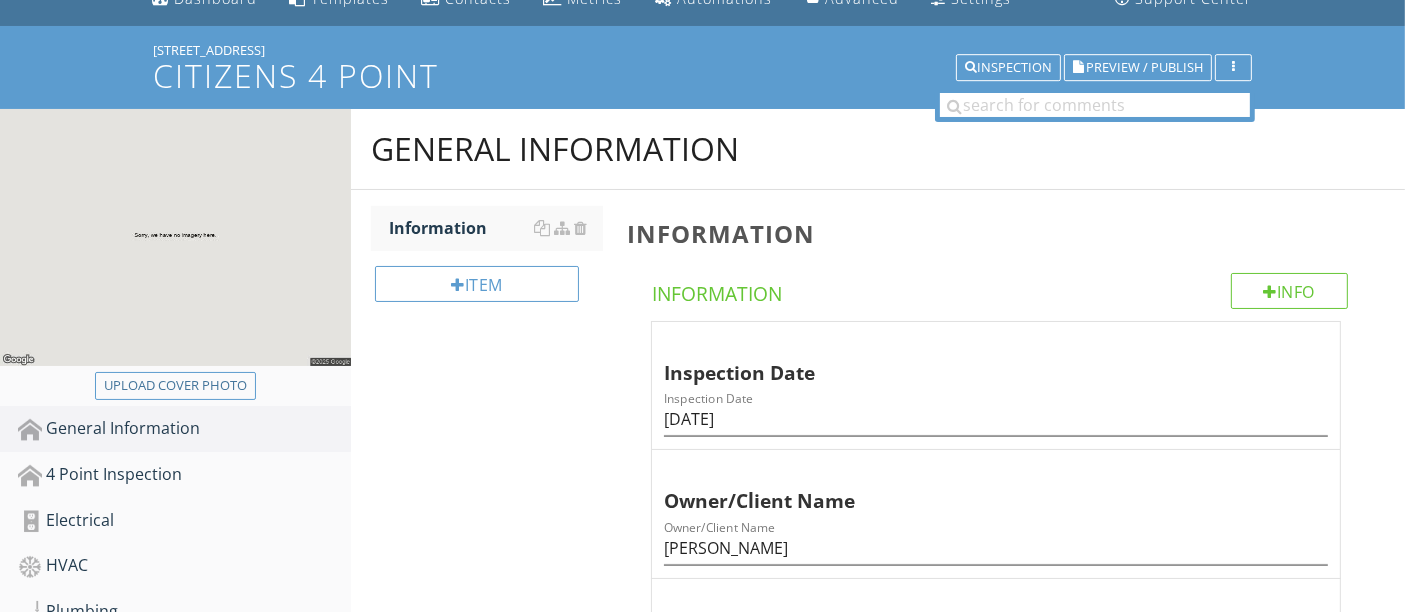scroll, scrollTop: 0, scrollLeft: 0, axis: both 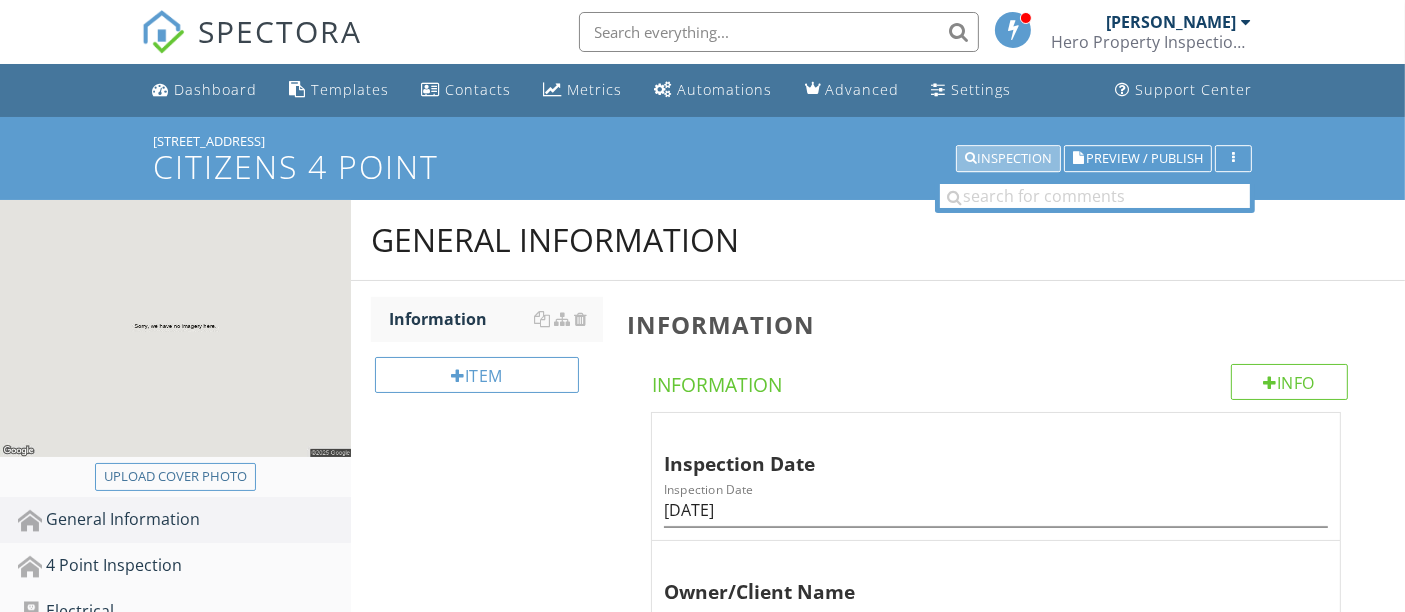 click on "Inspection" at bounding box center (1008, 159) 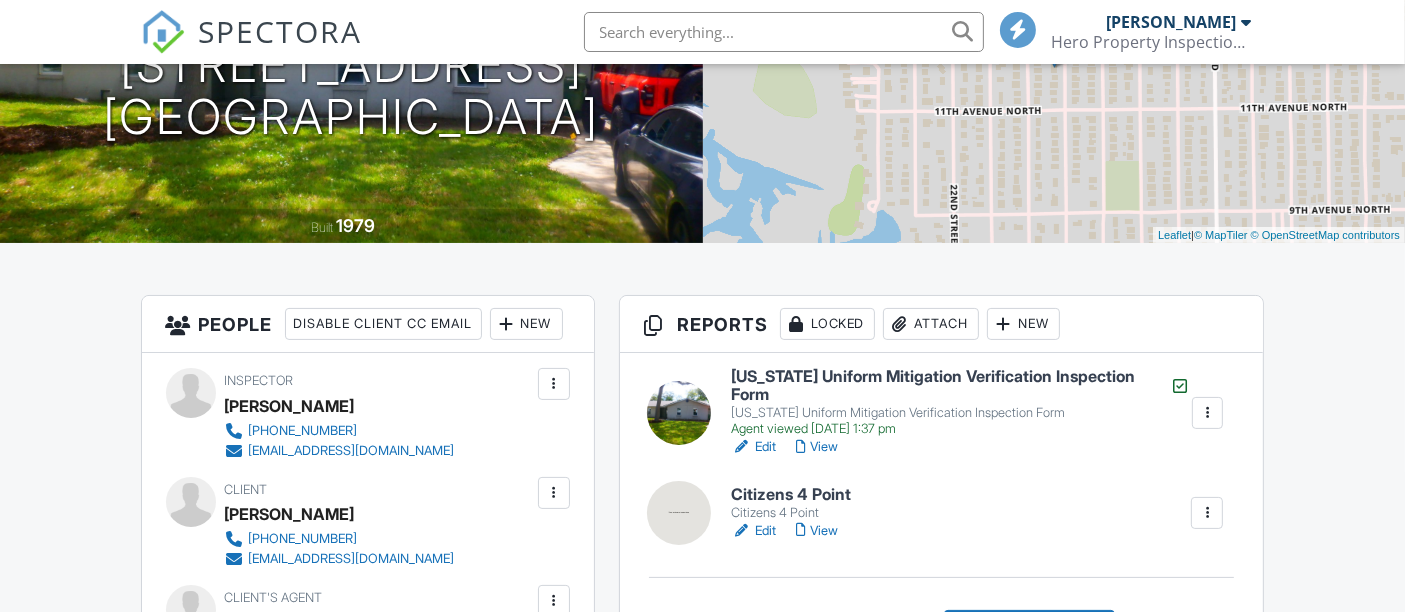 scroll, scrollTop: 291, scrollLeft: 0, axis: vertical 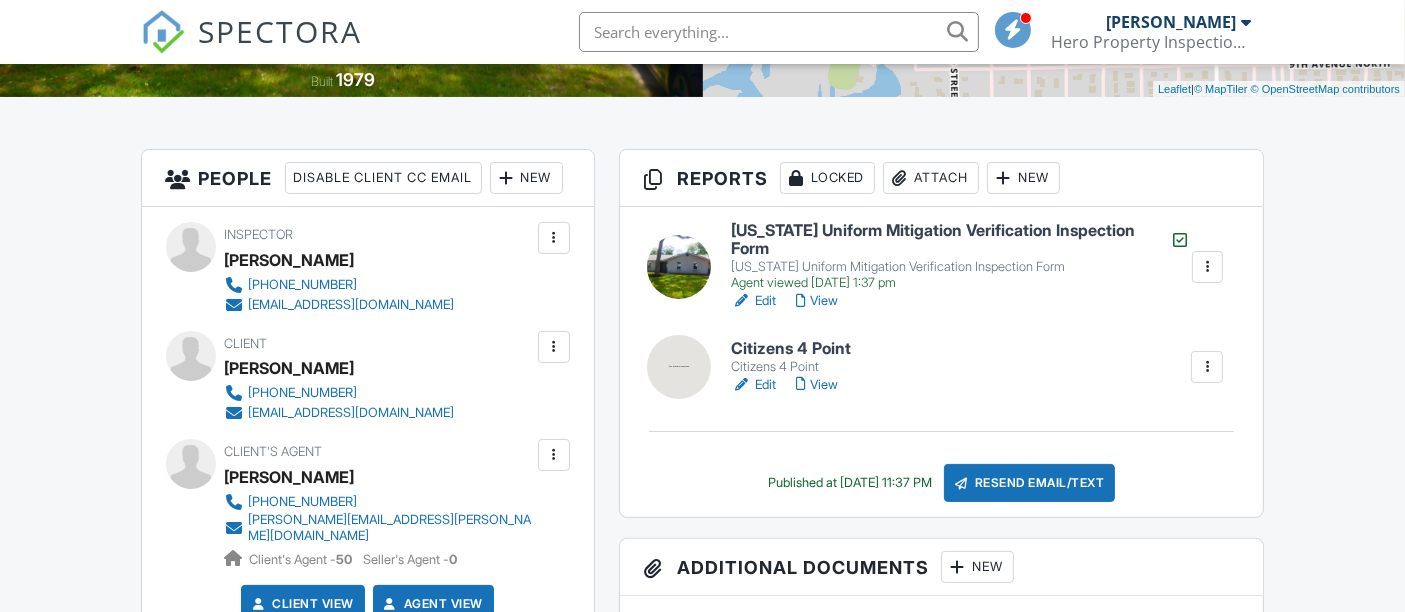 click on "Edit" at bounding box center [753, 301] 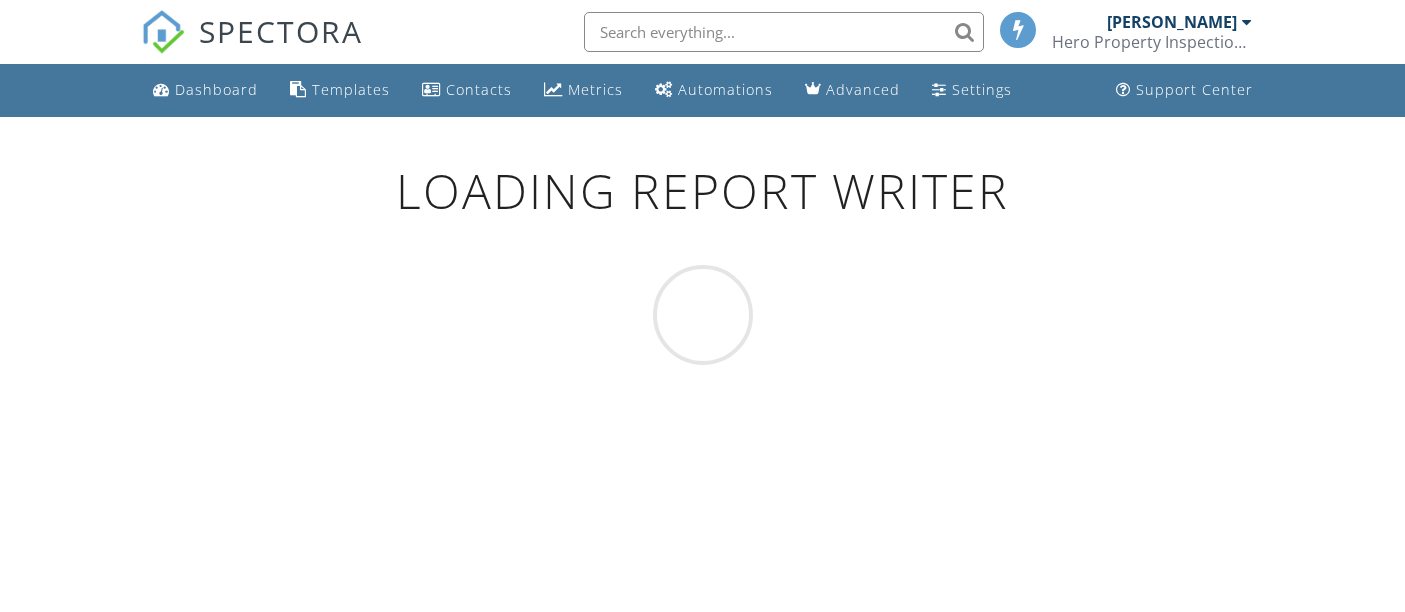 scroll, scrollTop: 0, scrollLeft: 0, axis: both 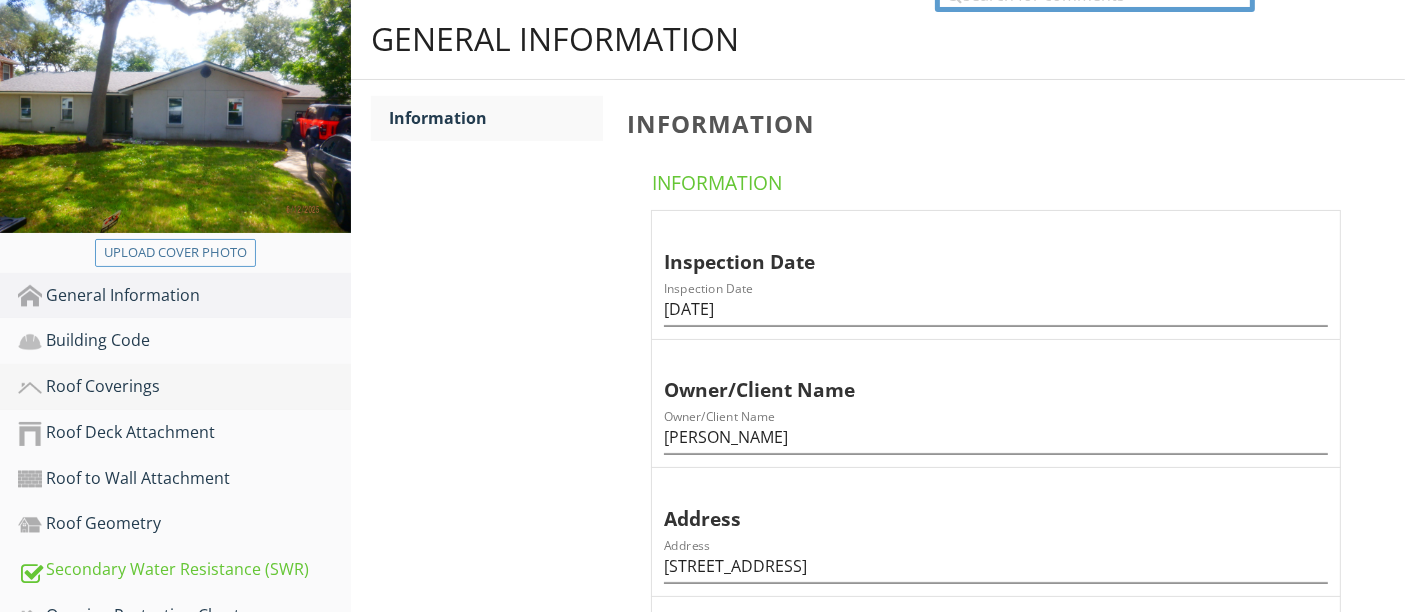 click on "Roof Coverings" at bounding box center (184, 387) 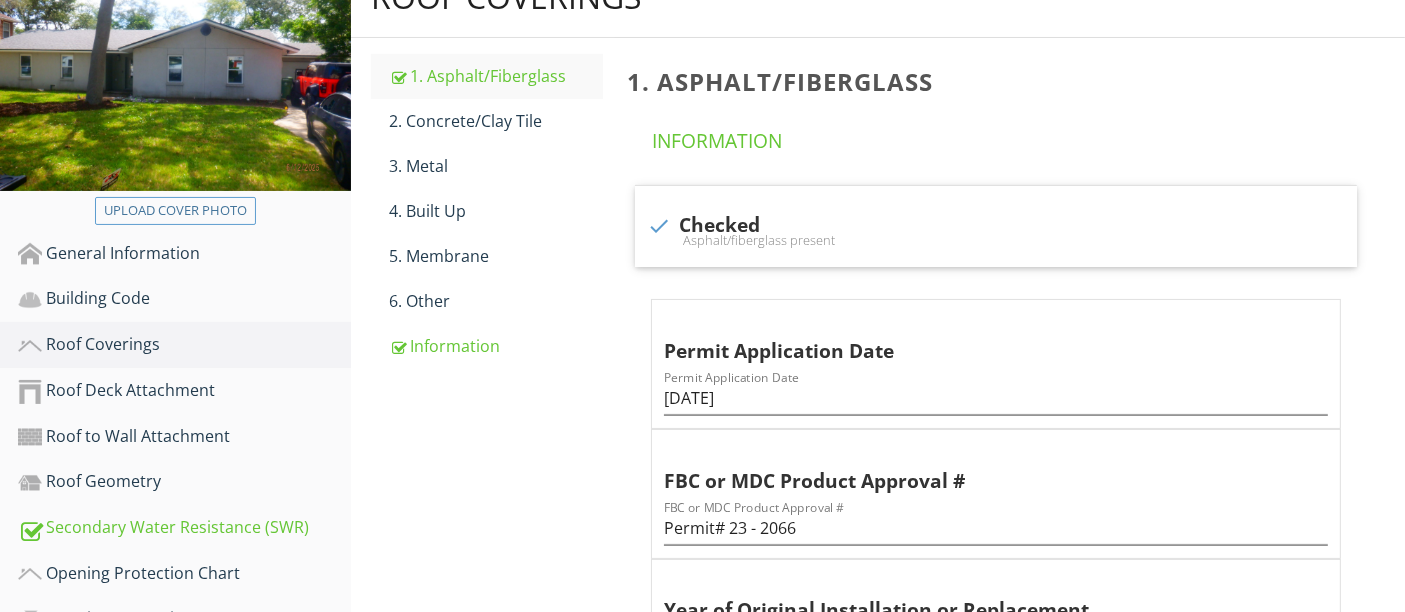 scroll, scrollTop: 280, scrollLeft: 0, axis: vertical 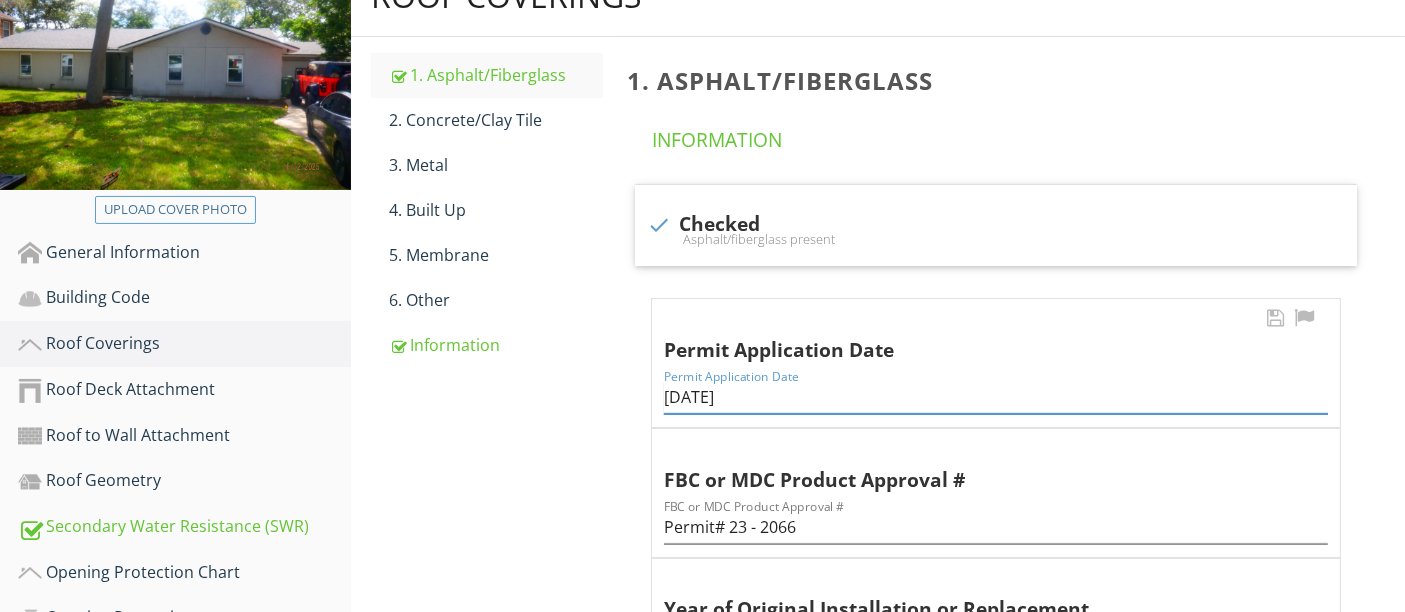 click on "09/26/2023" at bounding box center (996, 397) 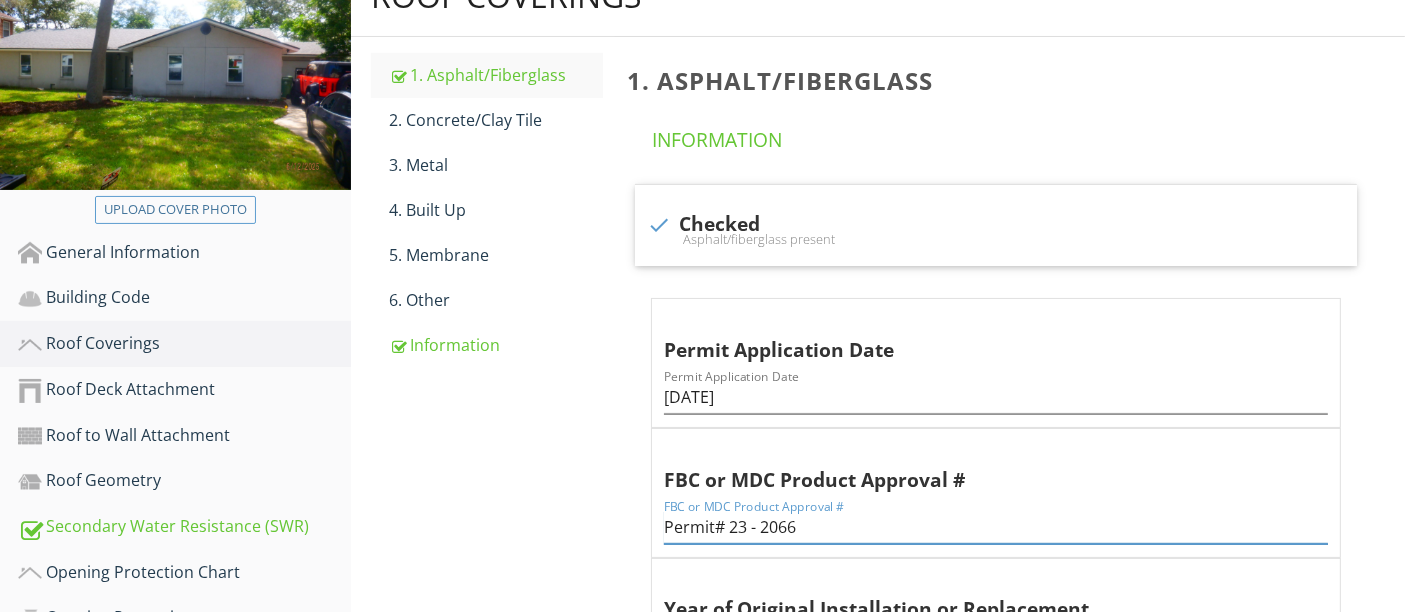 drag, startPoint x: 817, startPoint y: 521, endPoint x: 646, endPoint y: 530, distance: 171.23668 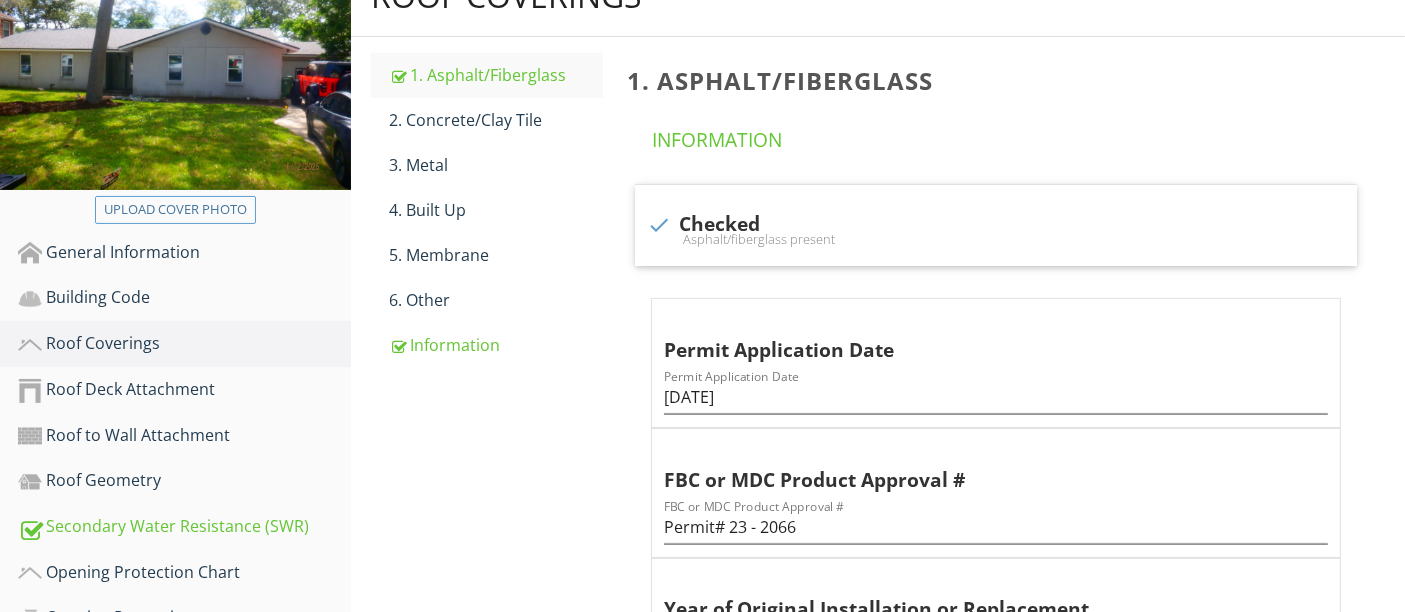click on "Roof Coverings
1. Asphalt/Fiberglass
2. Concrete/Clay Tile
3. Metal
4. Built Up
5. Membrane
6. Other
Information
1. Asphalt/Fiberglass
Information                       check
Checked
Asphalt/fiberglass present
Permit Application Date
Permit Application Date 09/26/2023
FBC or MDC Product Approval #
FBC or MDC Product Approval # Permit# 23 - 2066
Year of Original Installation or Replacement
2023         OTHER                         check_box_outline_blank
No Information Provided for Compliance" at bounding box center [878, 485] 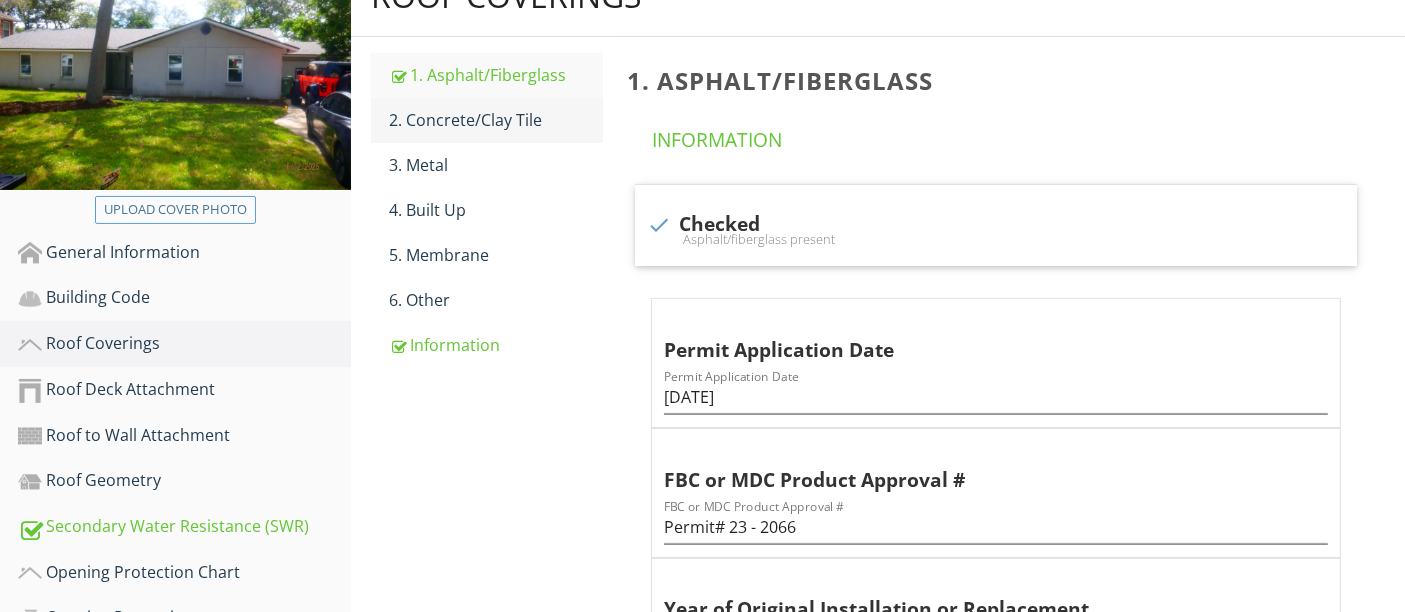 click on "2. Concrete/Clay Tile" at bounding box center (495, 120) 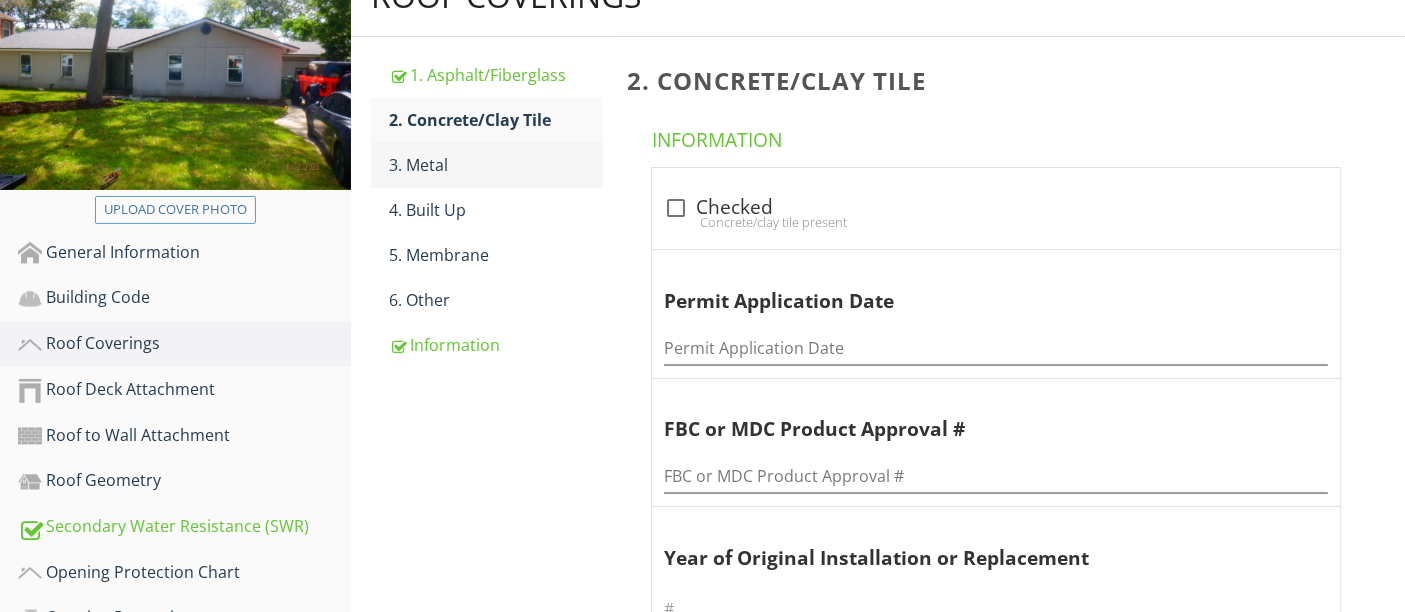 click on "3. Metal" at bounding box center (495, 165) 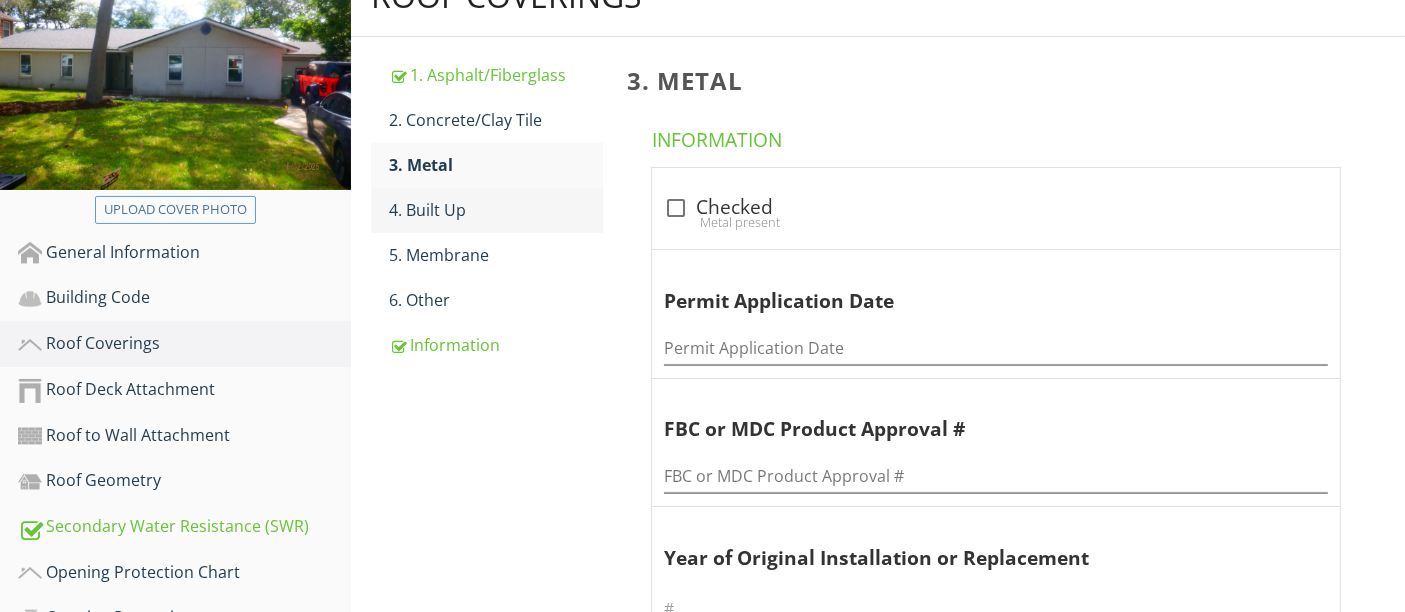 click on "4. Built Up" at bounding box center [495, 210] 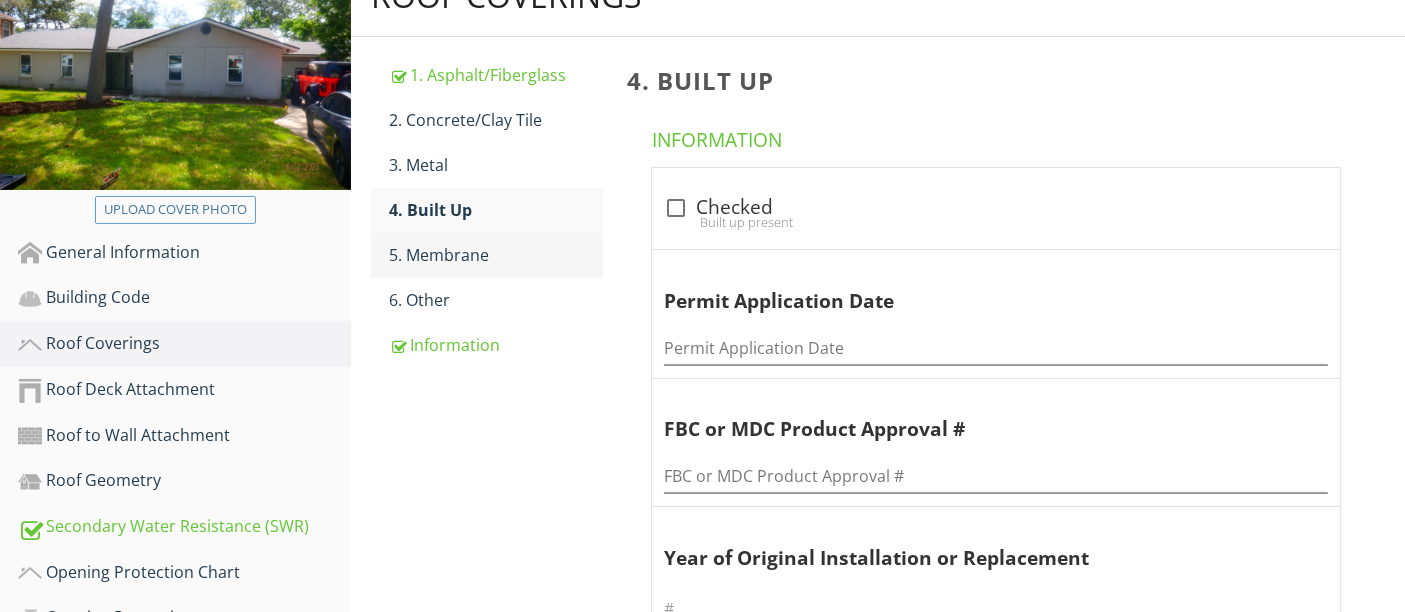 click on "5. Membrane" at bounding box center (495, 255) 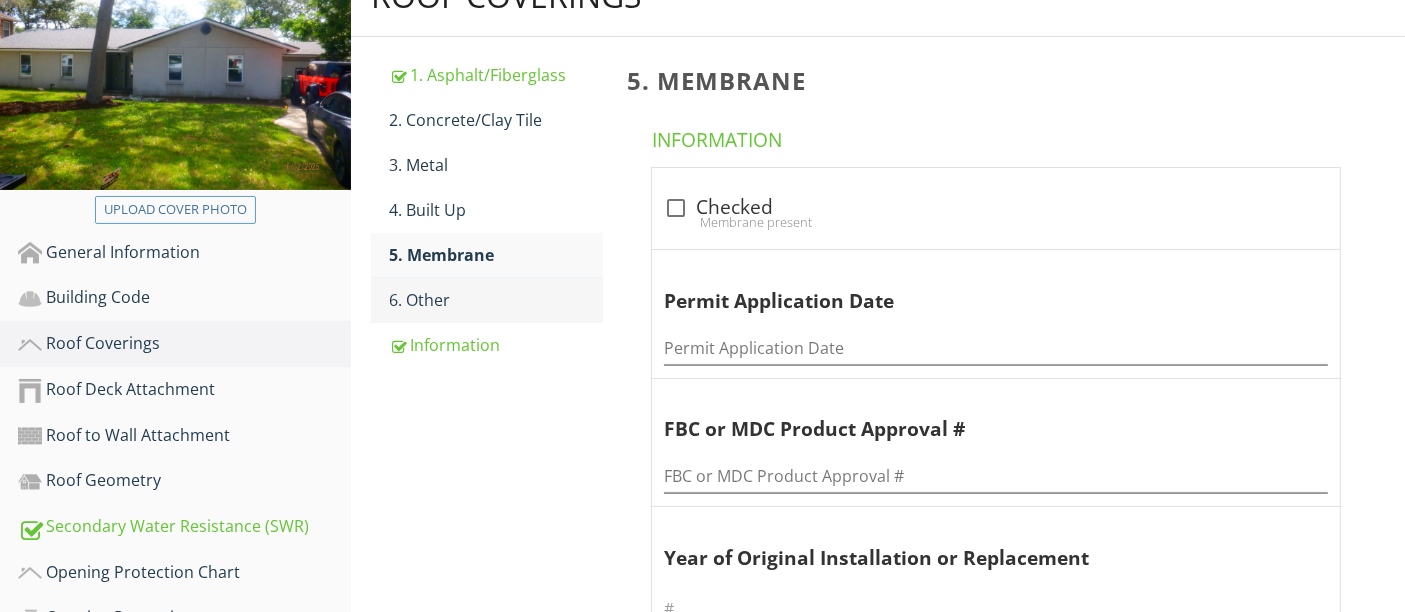 click on "6. Other" at bounding box center [495, 300] 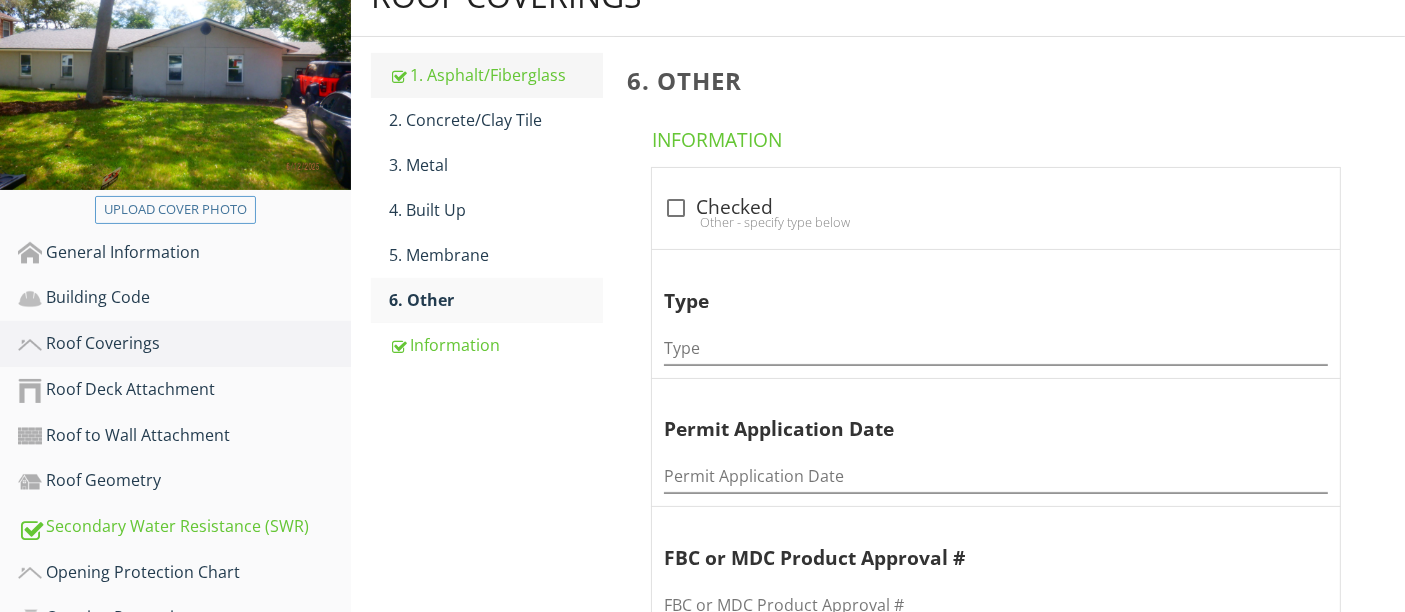 click on "1. Asphalt/Fiberglass" at bounding box center (495, 75) 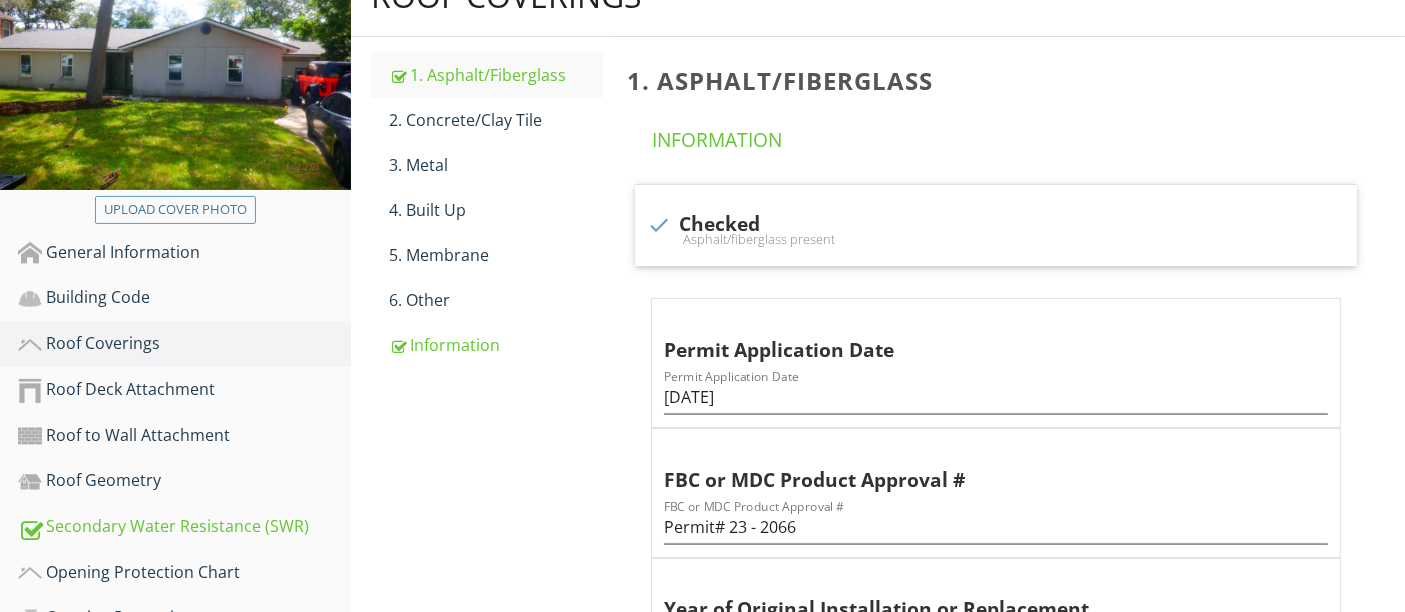 scroll, scrollTop: 0, scrollLeft: 0, axis: both 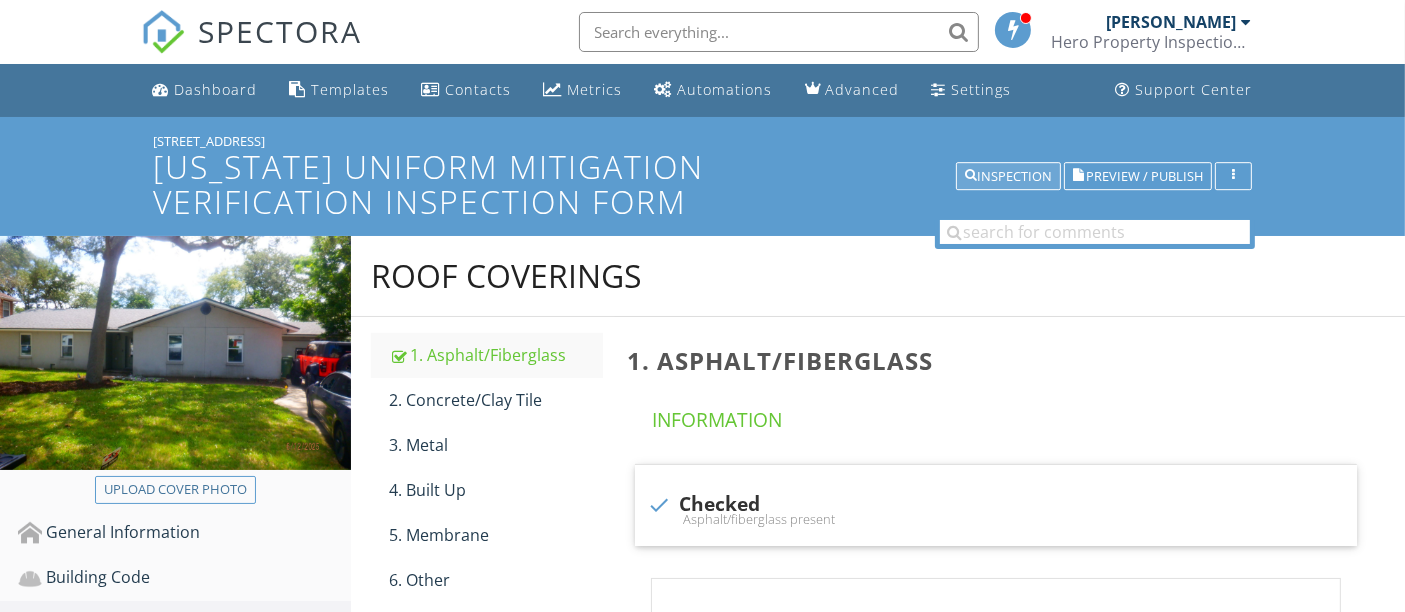 click on "Inspection" at bounding box center [1008, 177] 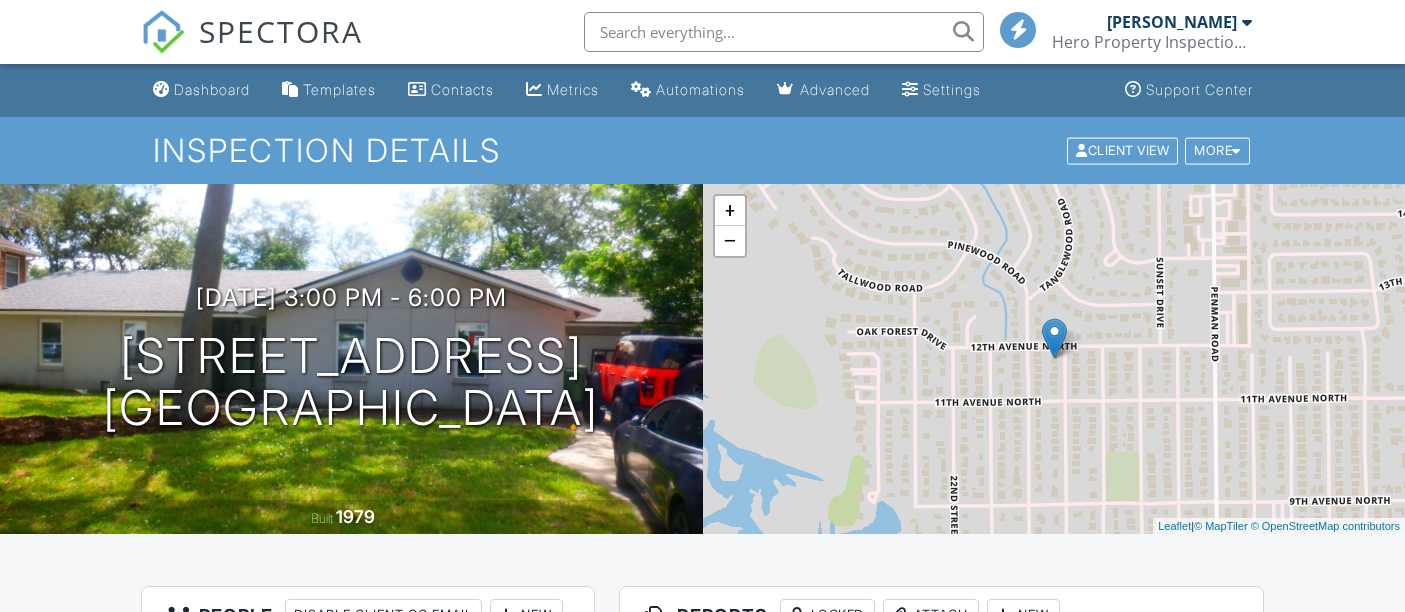 scroll, scrollTop: 384, scrollLeft: 0, axis: vertical 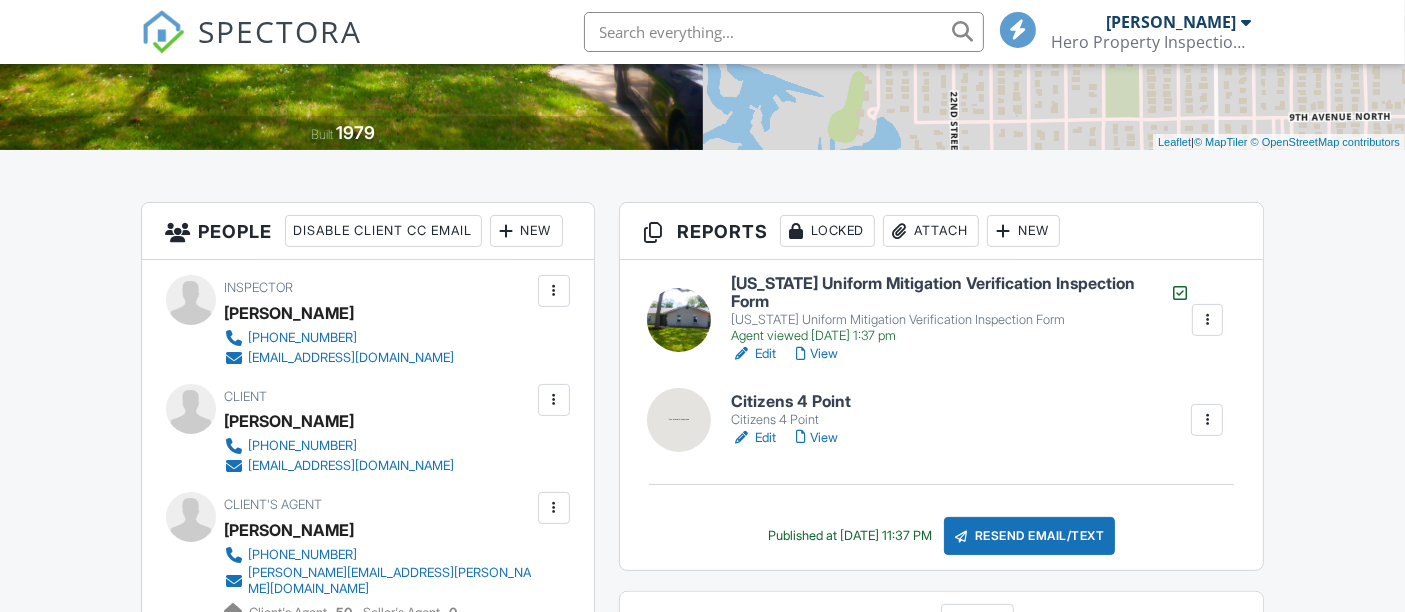 click on "Edit" at bounding box center [753, 438] 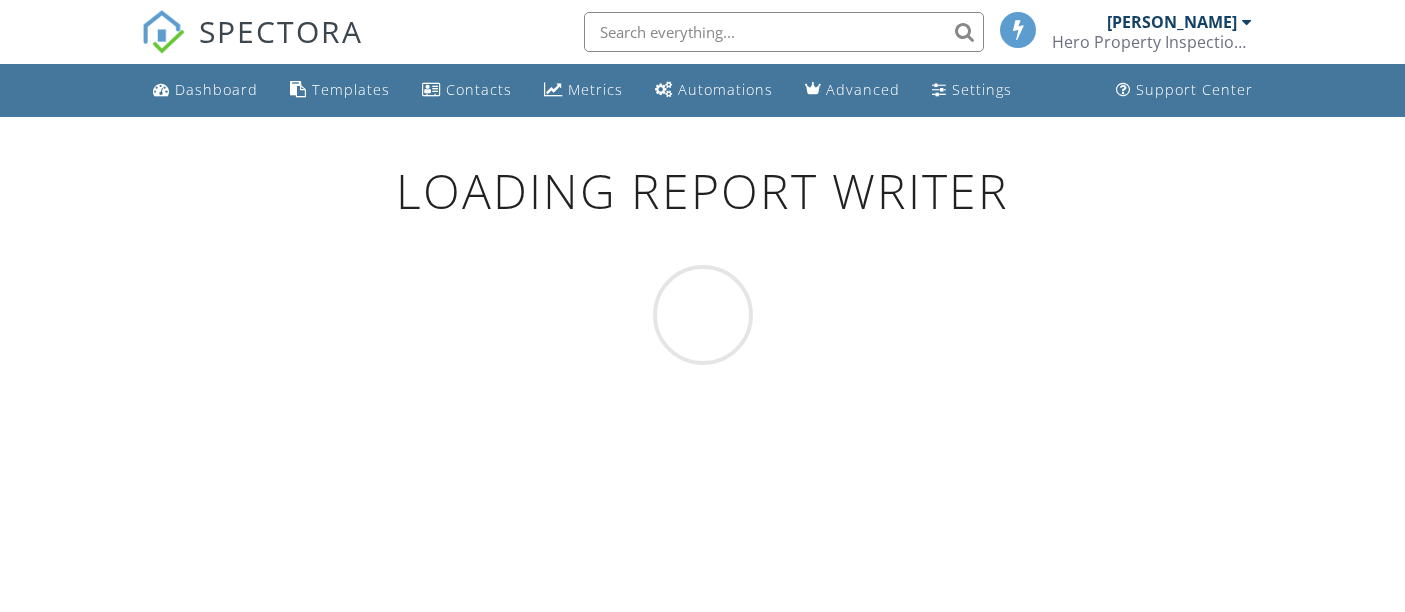 scroll, scrollTop: 0, scrollLeft: 0, axis: both 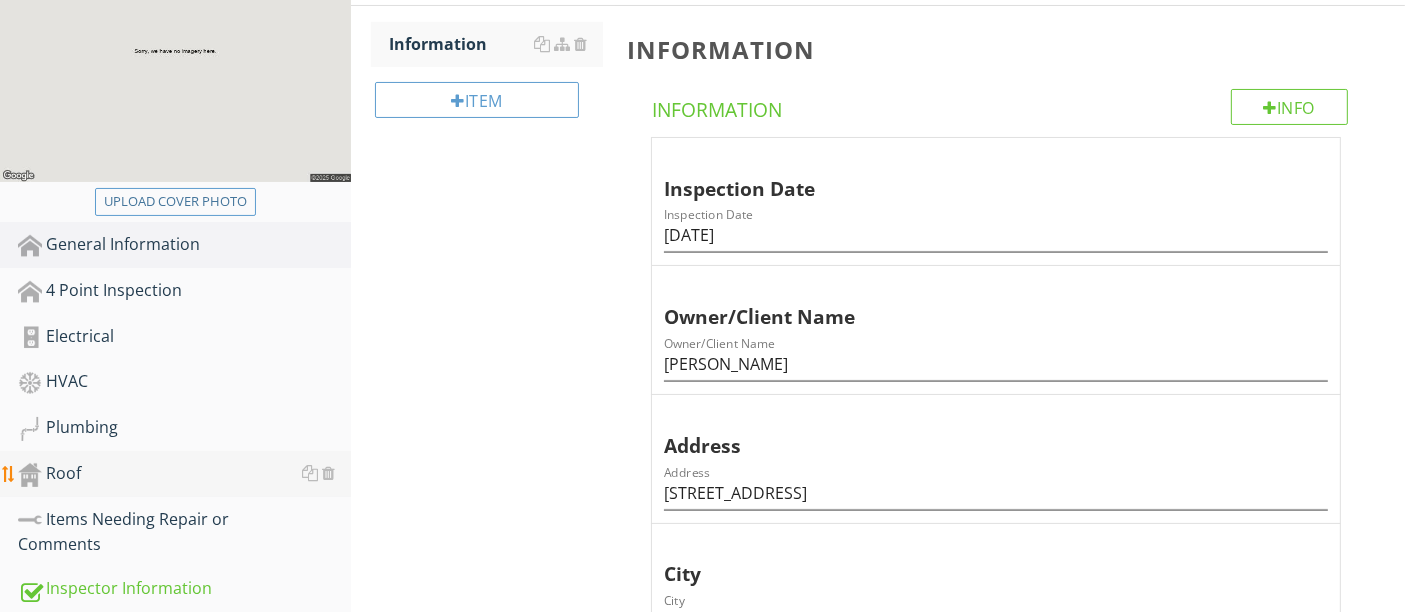 click on "Roof" at bounding box center (184, 474) 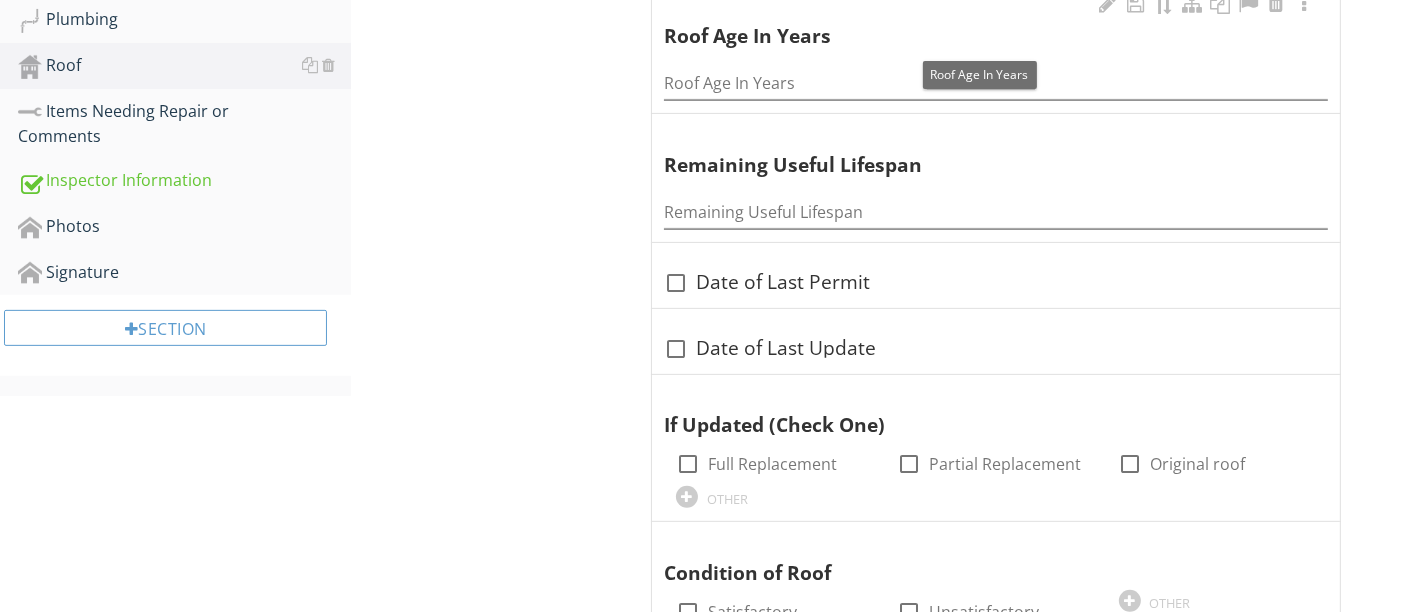 scroll, scrollTop: 688, scrollLeft: 0, axis: vertical 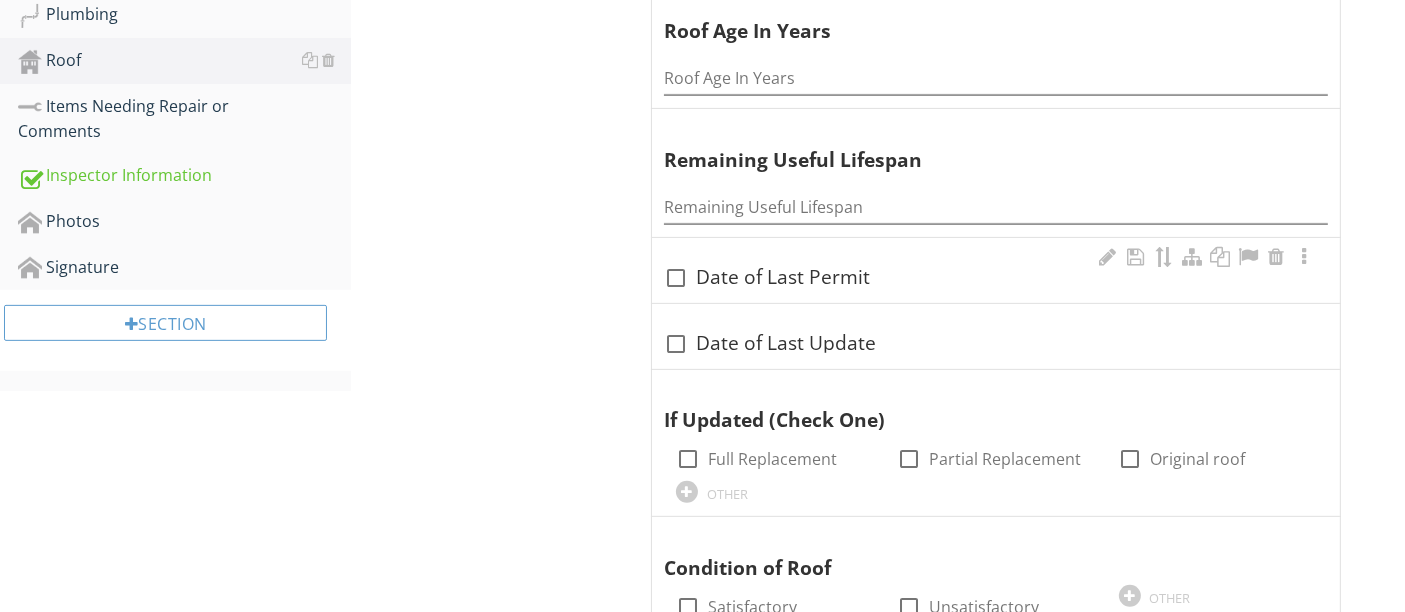 click on "check_box_outline_blank
Date of Last Permit" at bounding box center (996, 278) 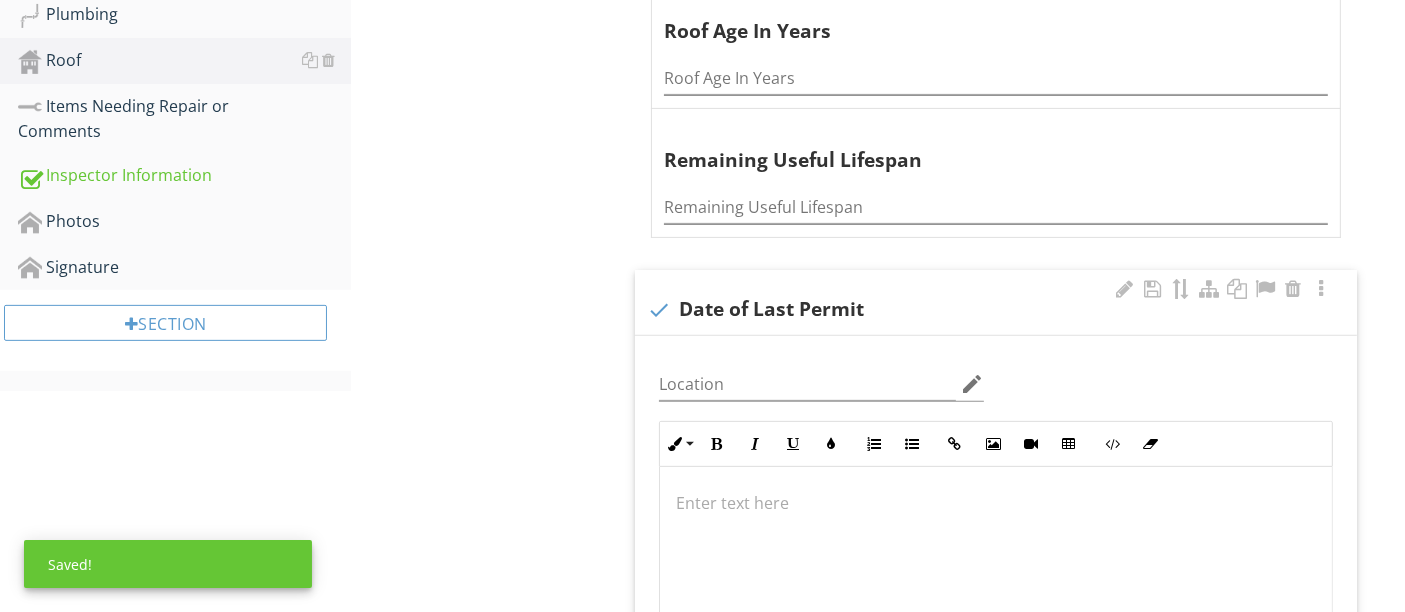 click at bounding box center (996, 503) 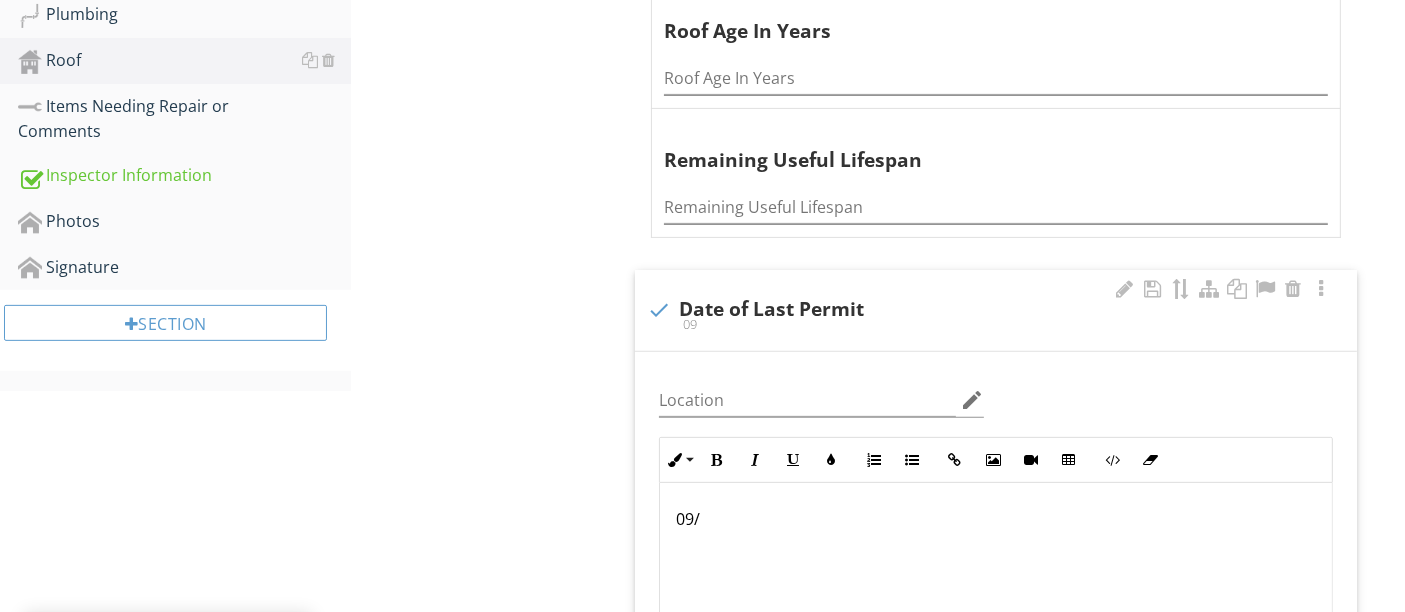 scroll, scrollTop: 705, scrollLeft: 0, axis: vertical 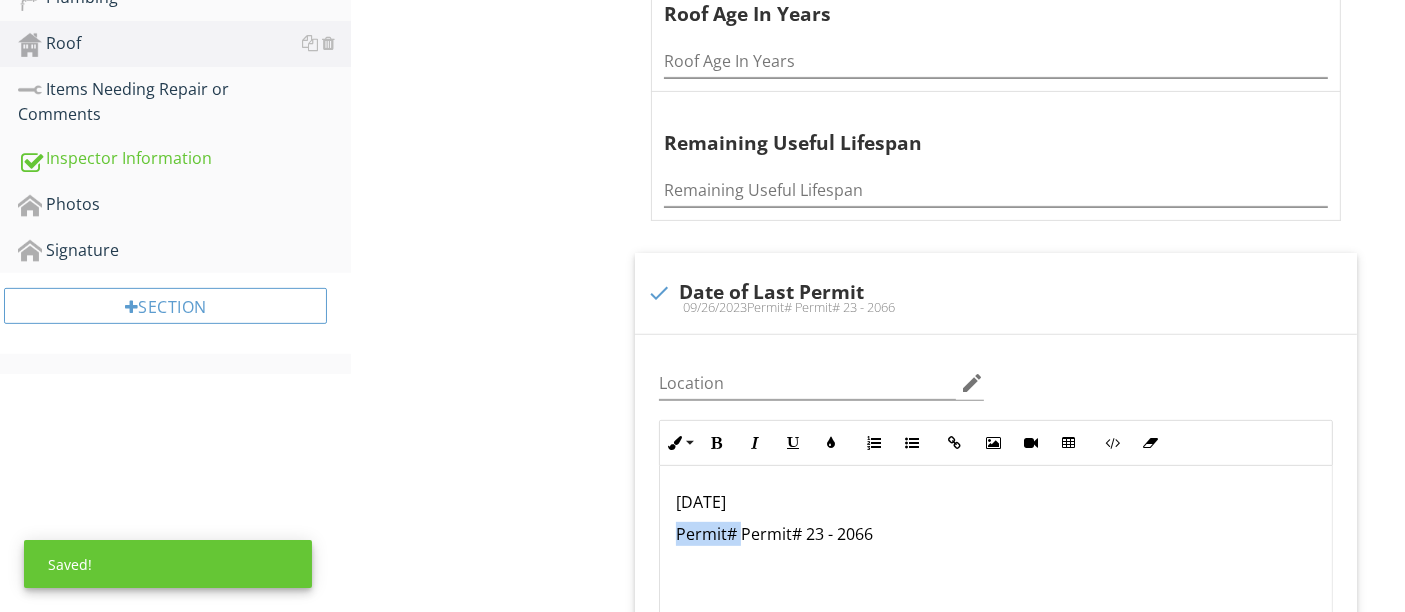 drag, startPoint x: 743, startPoint y: 530, endPoint x: 629, endPoint y: 539, distance: 114.35471 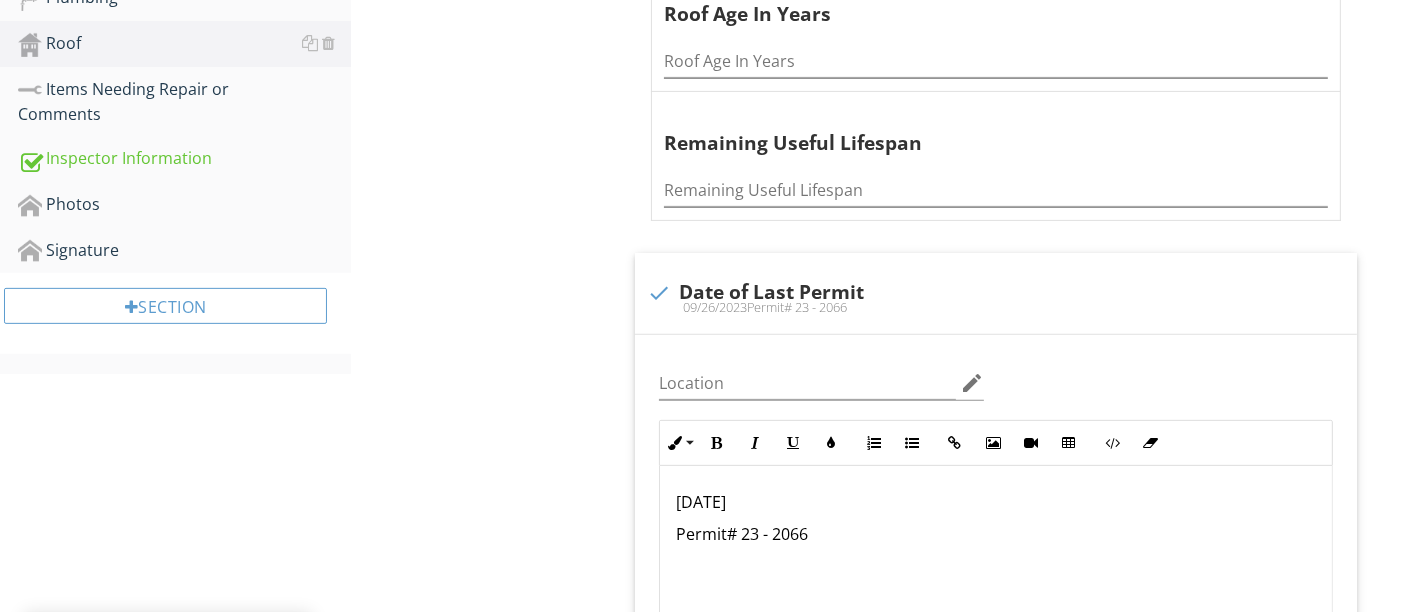 drag, startPoint x: 777, startPoint y: 499, endPoint x: 625, endPoint y: 503, distance: 152.05263 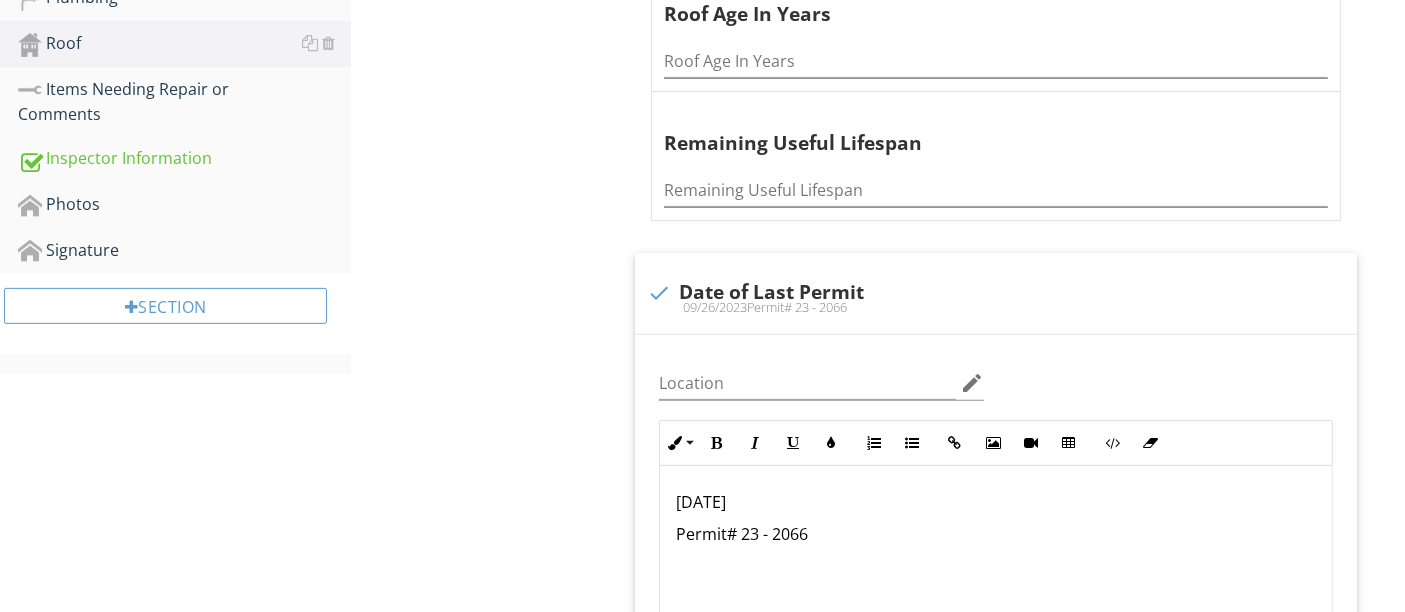 copy on "09/26/2023" 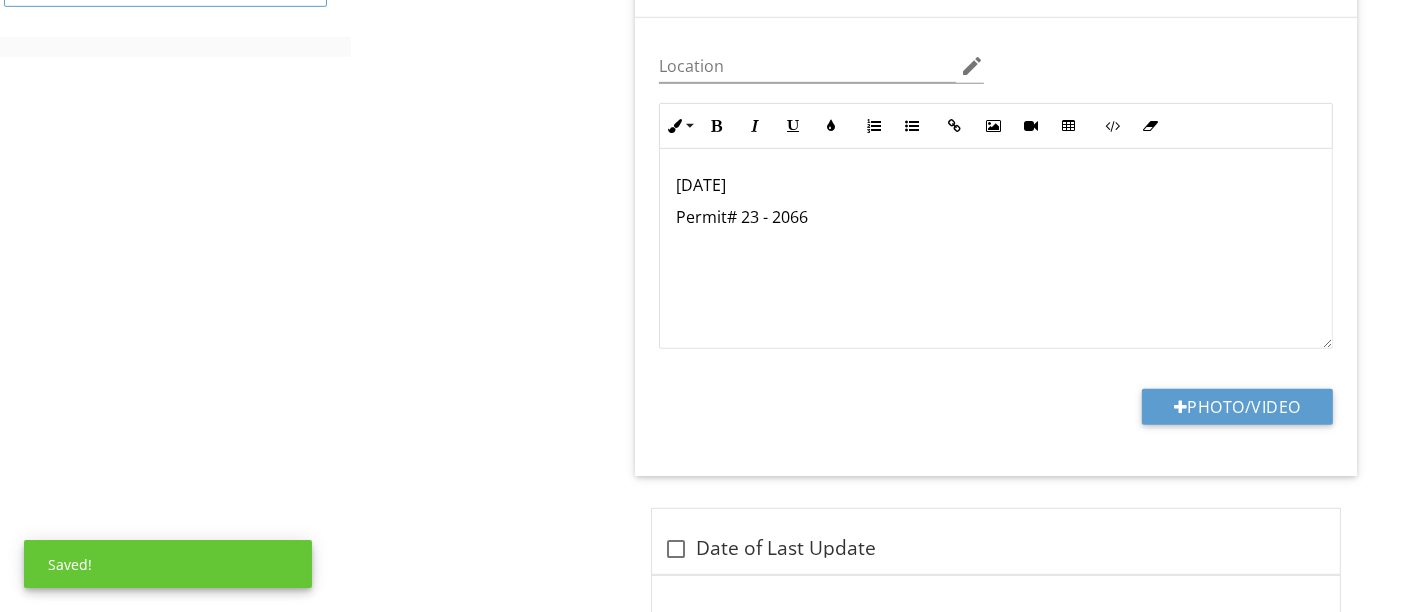 scroll, scrollTop: 1031, scrollLeft: 0, axis: vertical 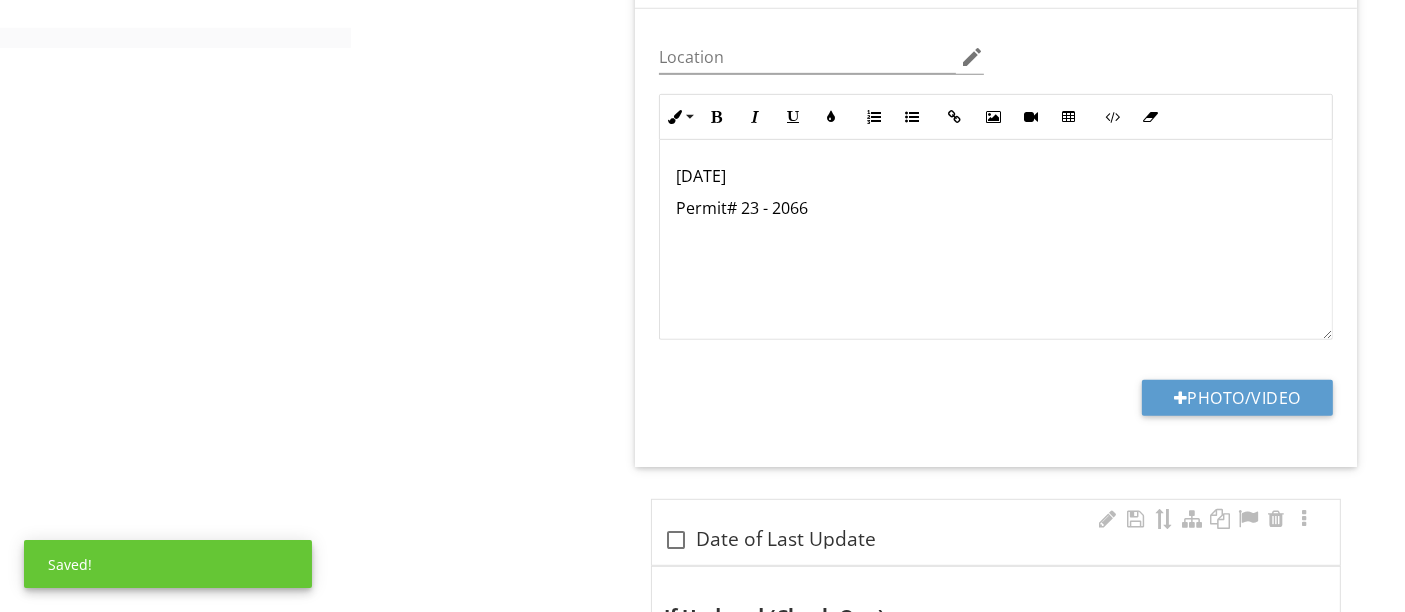 click on "check_box_outline_blank
Date of Last Update" at bounding box center (996, 540) 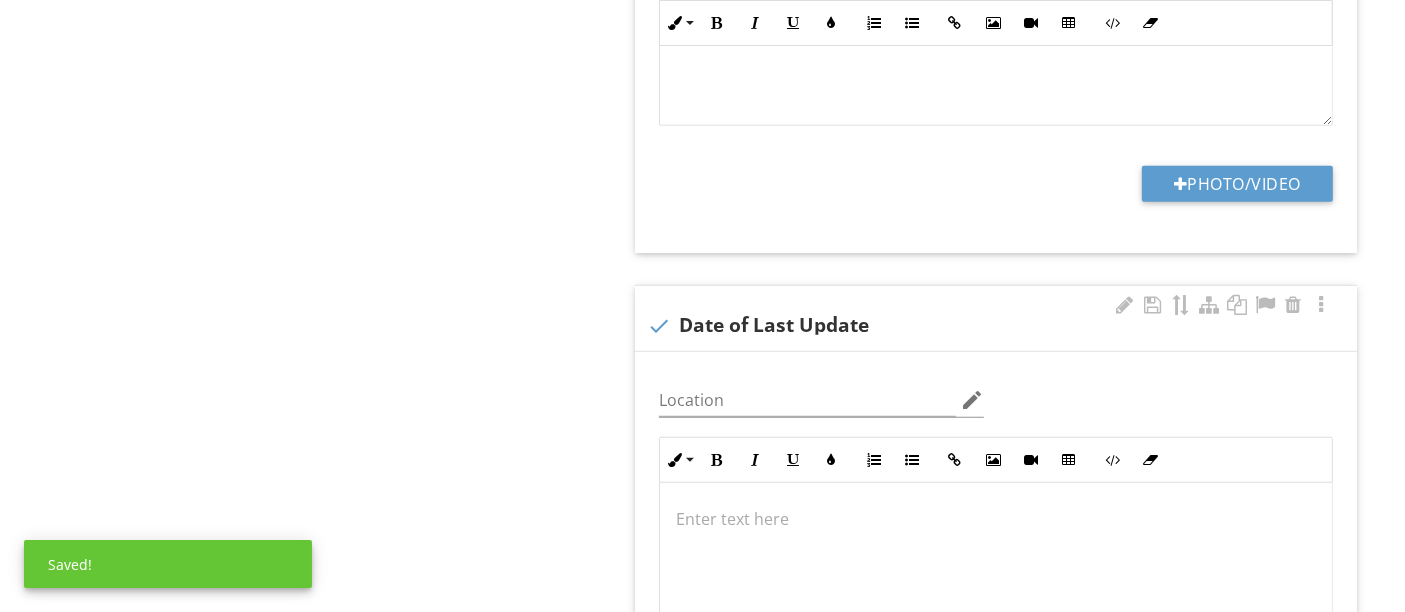 click at bounding box center (996, 583) 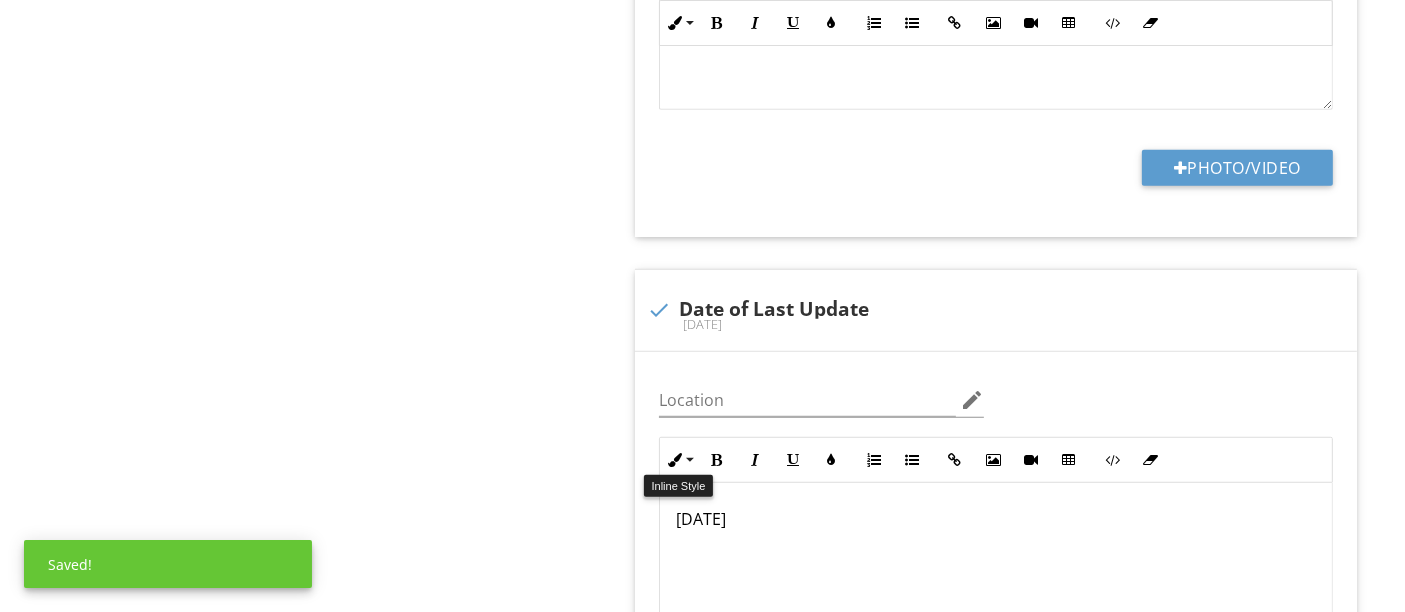 click on "Roof
Predominant Roof
Secondary Roof
Third Roof
Item
Predominant Roof
Info
Information
Covering Material
check_box_outline_blank Shingle   check_box_outline_blank Tile   check_box_outline_blank Membrane   check_box_outline_blank Built Up   check_box_outline_blank Metal   check_box_outline_blank Asbestos   check_box_outline_blank Cedar   check_box_outline_blank Plastic   check_box_outline_blank Solar Shingle   check_box_outline_blank Rolled Roof   check_box_outline_blank 3-Tab         OTHER
Roof Age In Years
Roof Age In Years
Remaining Useful Lifespan
Remaining Useful Lifespan" at bounding box center (878, 557) 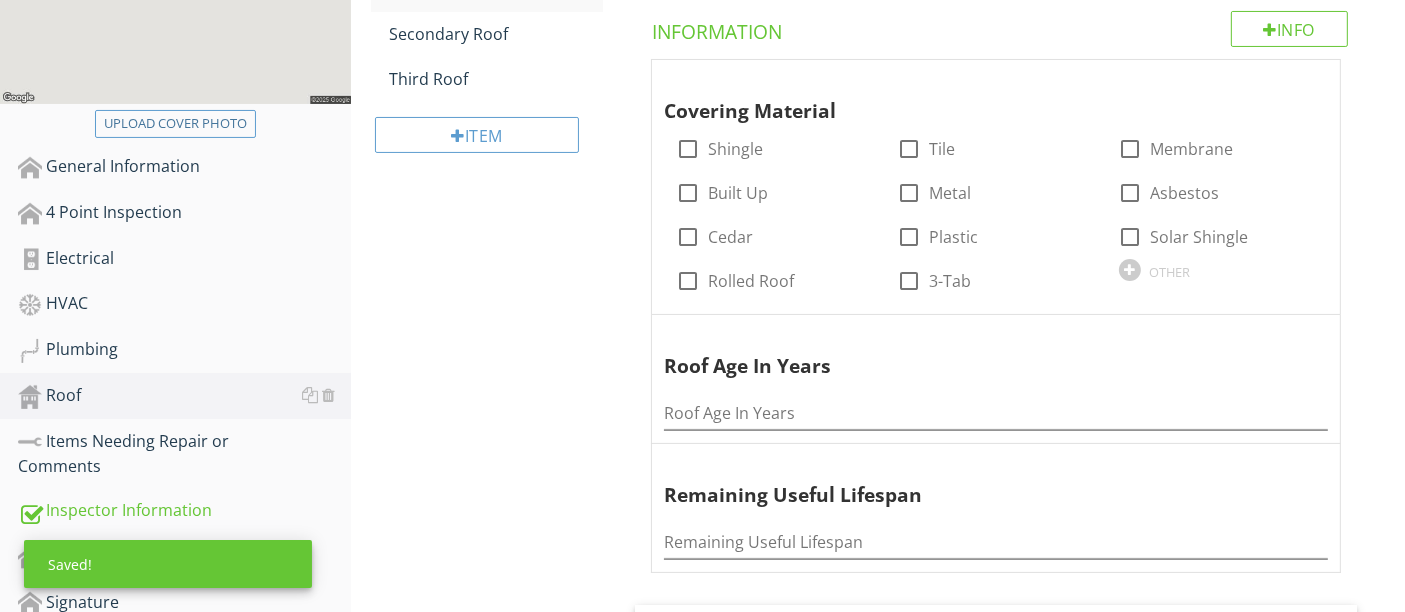 scroll, scrollTop: 354, scrollLeft: 0, axis: vertical 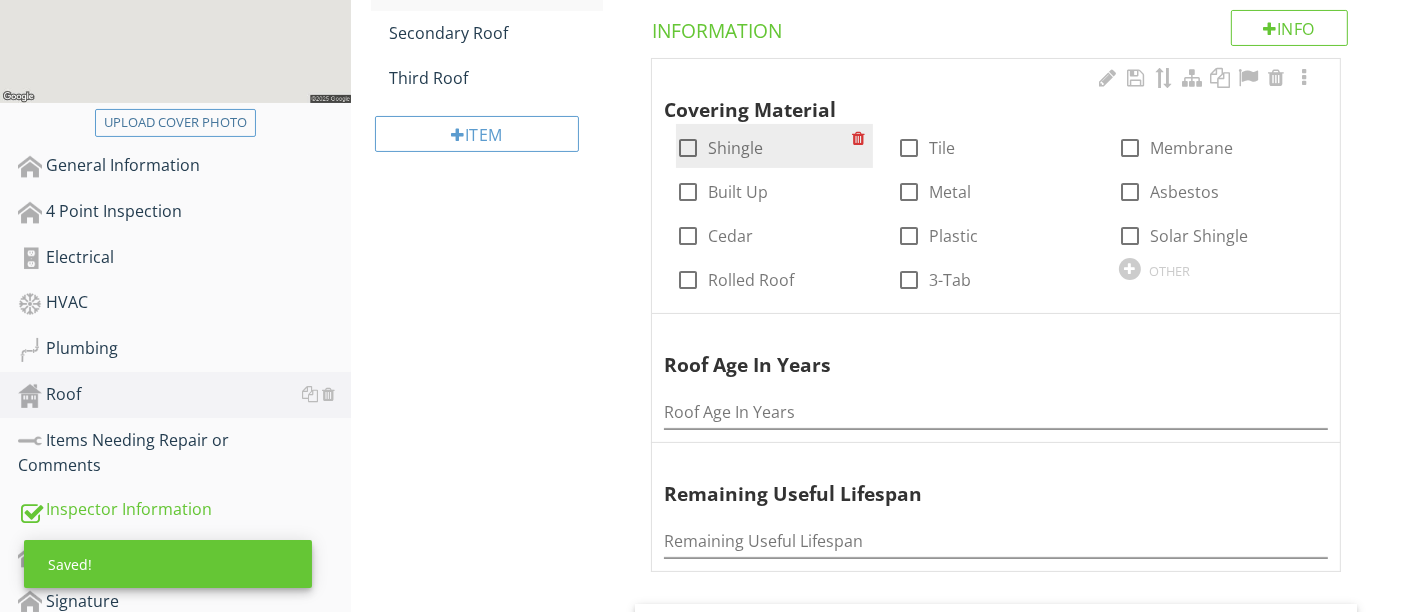 click at bounding box center (688, 148) 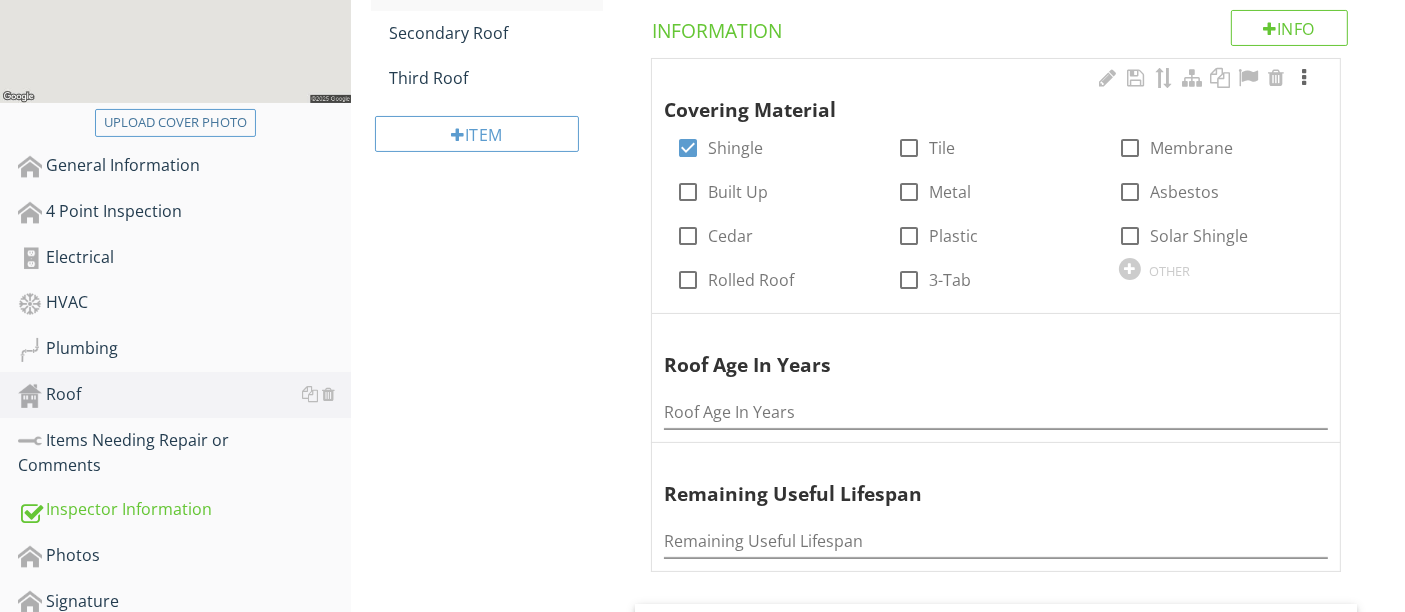 click at bounding box center [1304, 78] 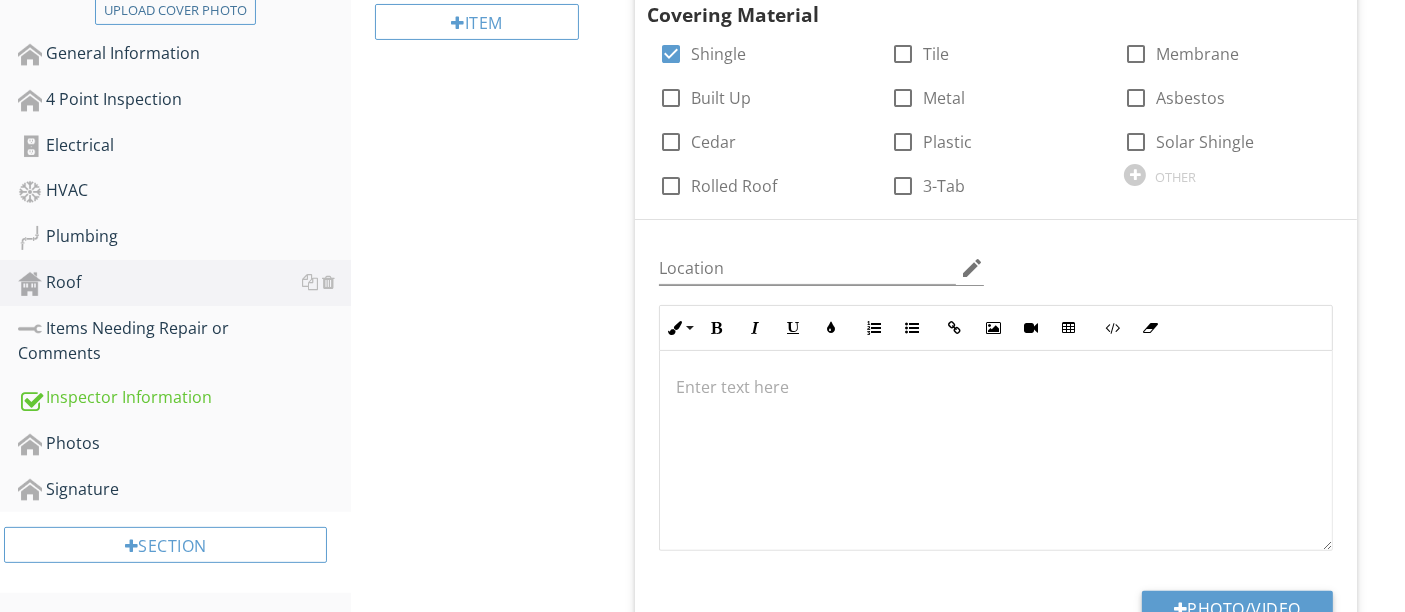scroll, scrollTop: 468, scrollLeft: 0, axis: vertical 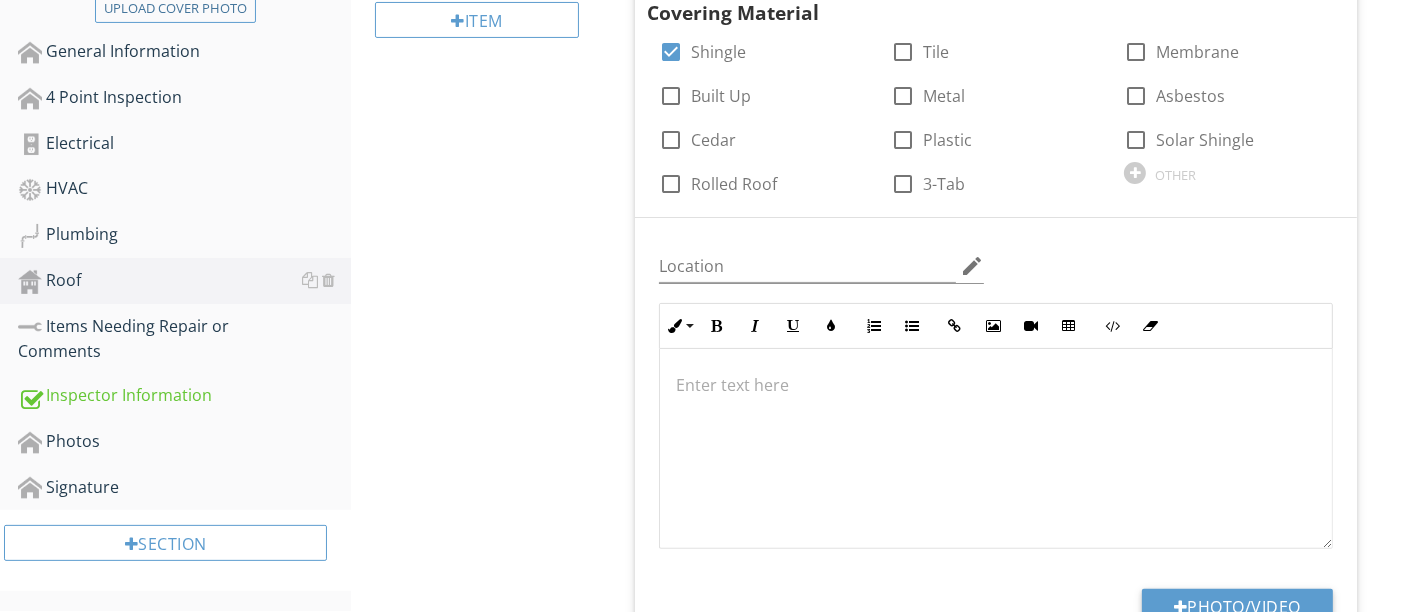 click at bounding box center (996, 449) 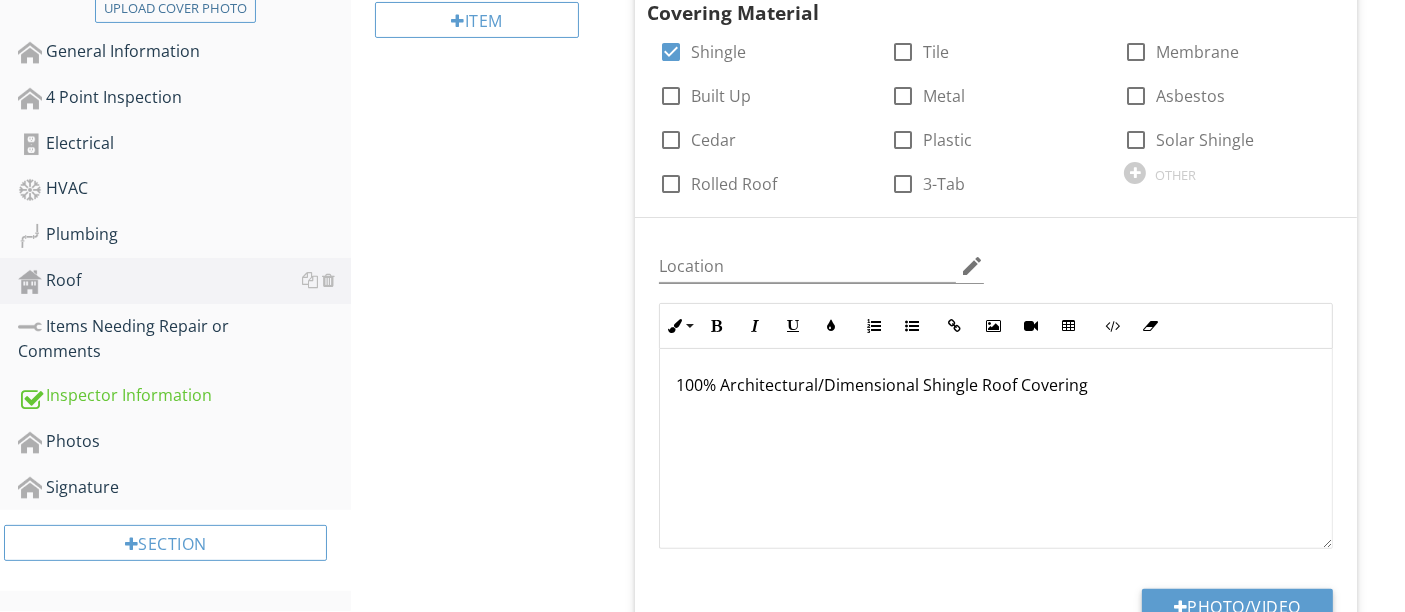 click on "Location edit       Inline Style XLarge Large Normal Small Light Small/Light Bold Italic Underline Colors Ordered List Unordered List Insert Link Insert Image Insert Video Insert Table Code View Clear Formatting 100% Architectural/Dimensional Shingle Roof Covering Enter text here <p>100% Architectural/Dimensional Shingle Roof Covering</p>
Photo/Video" at bounding box center [996, 447] 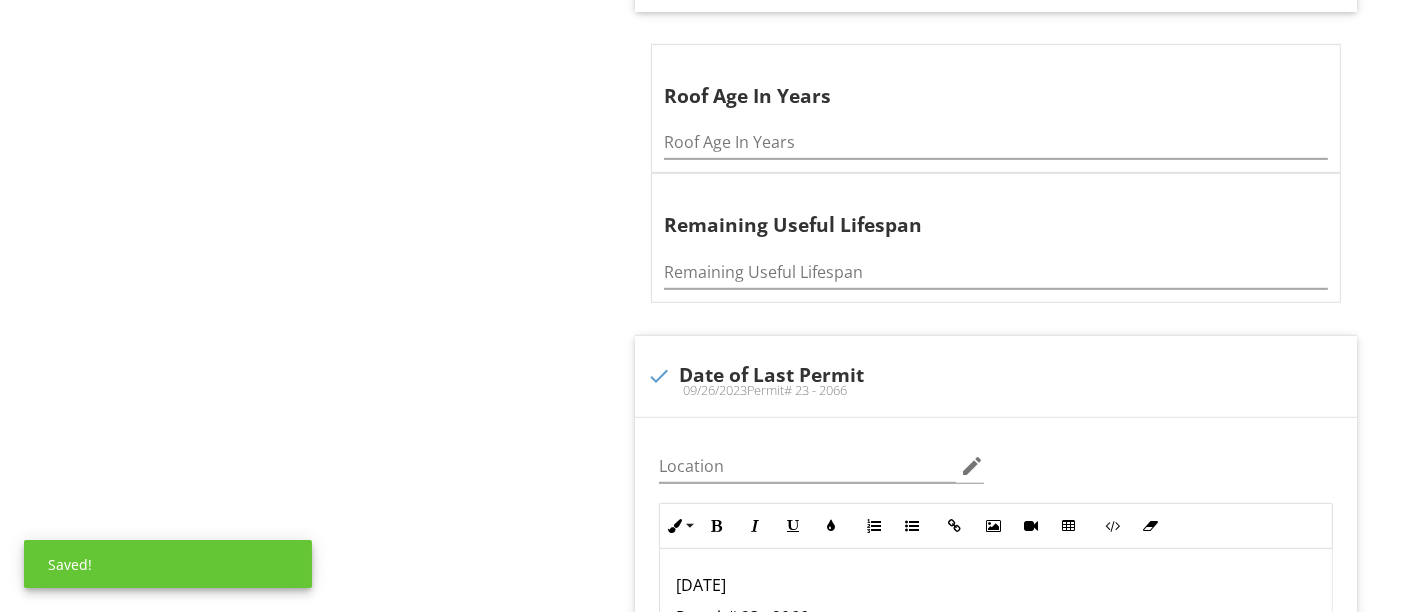 scroll, scrollTop: 1133, scrollLeft: 0, axis: vertical 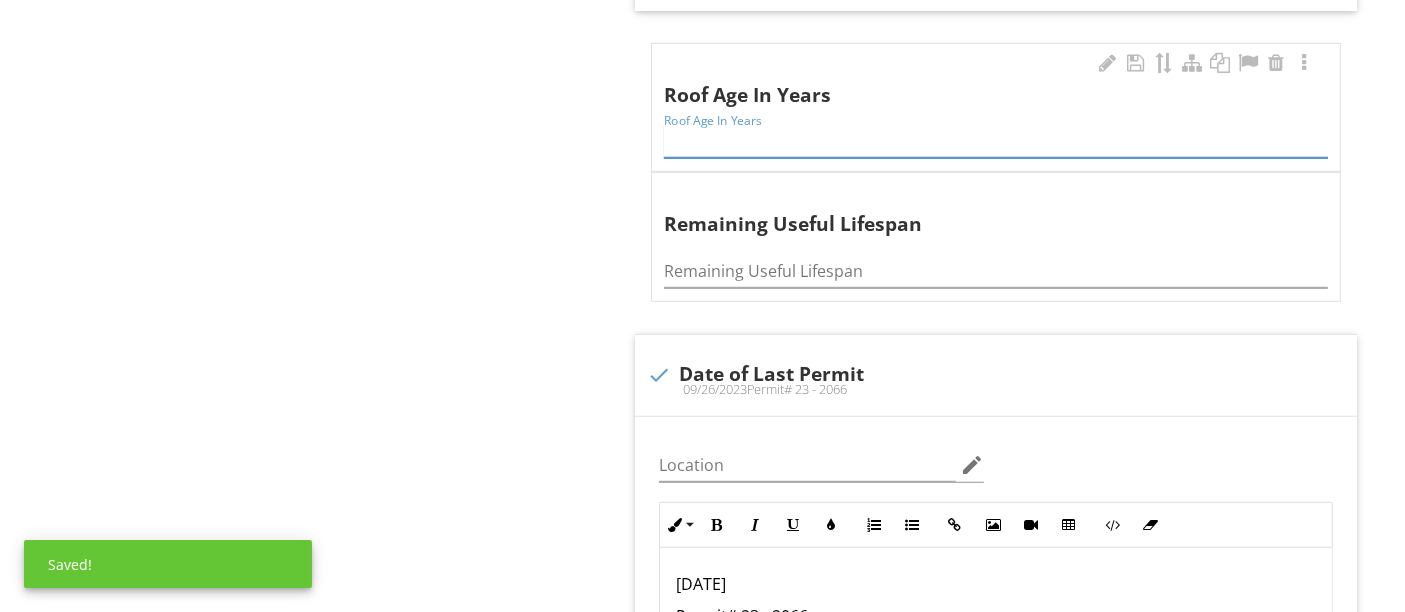 click at bounding box center (996, 141) 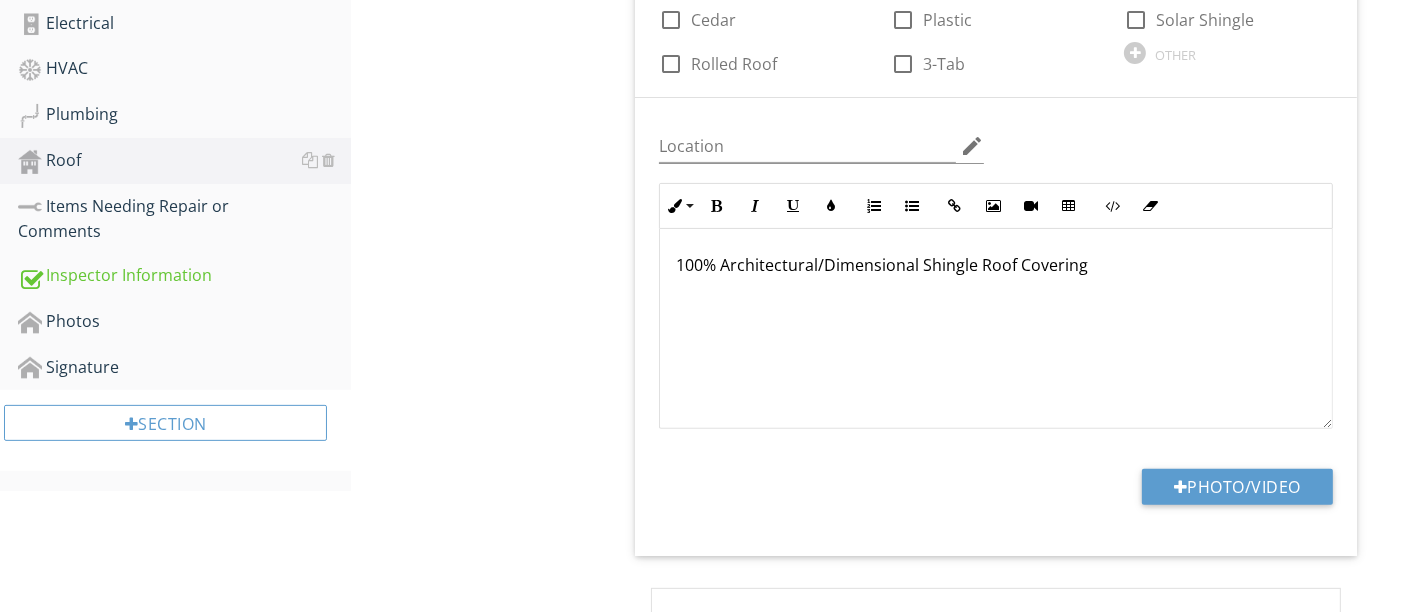 scroll, scrollTop: 968, scrollLeft: 0, axis: vertical 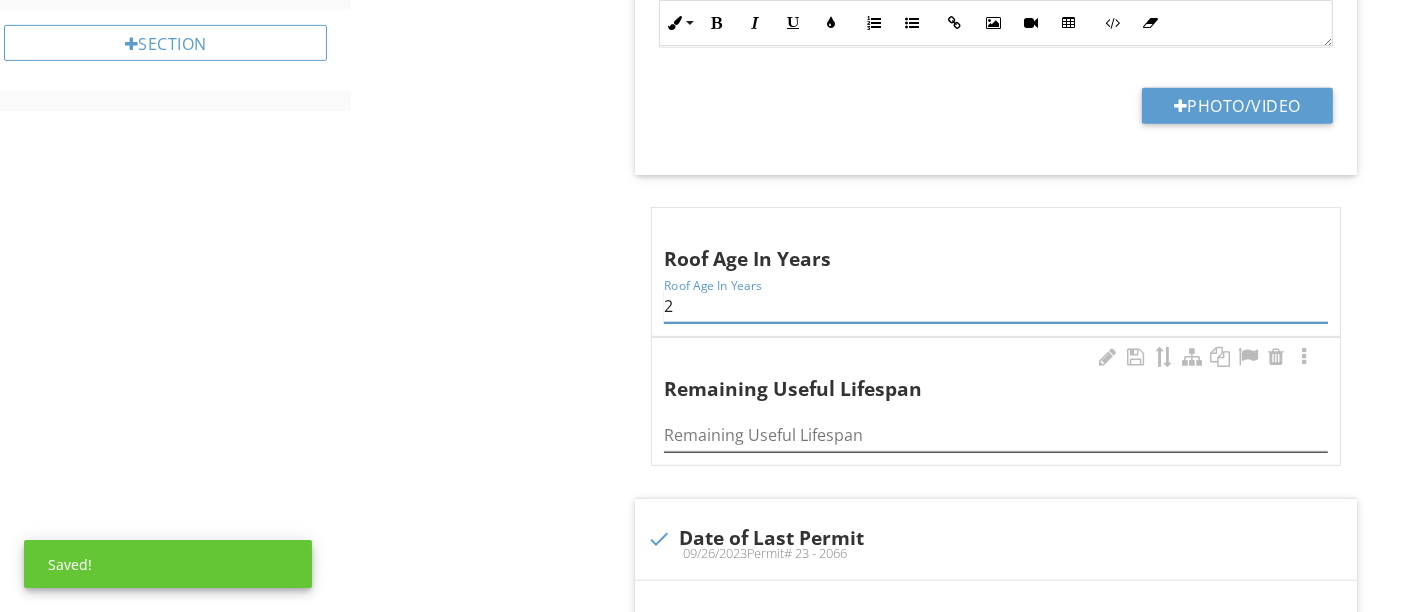 type on "2" 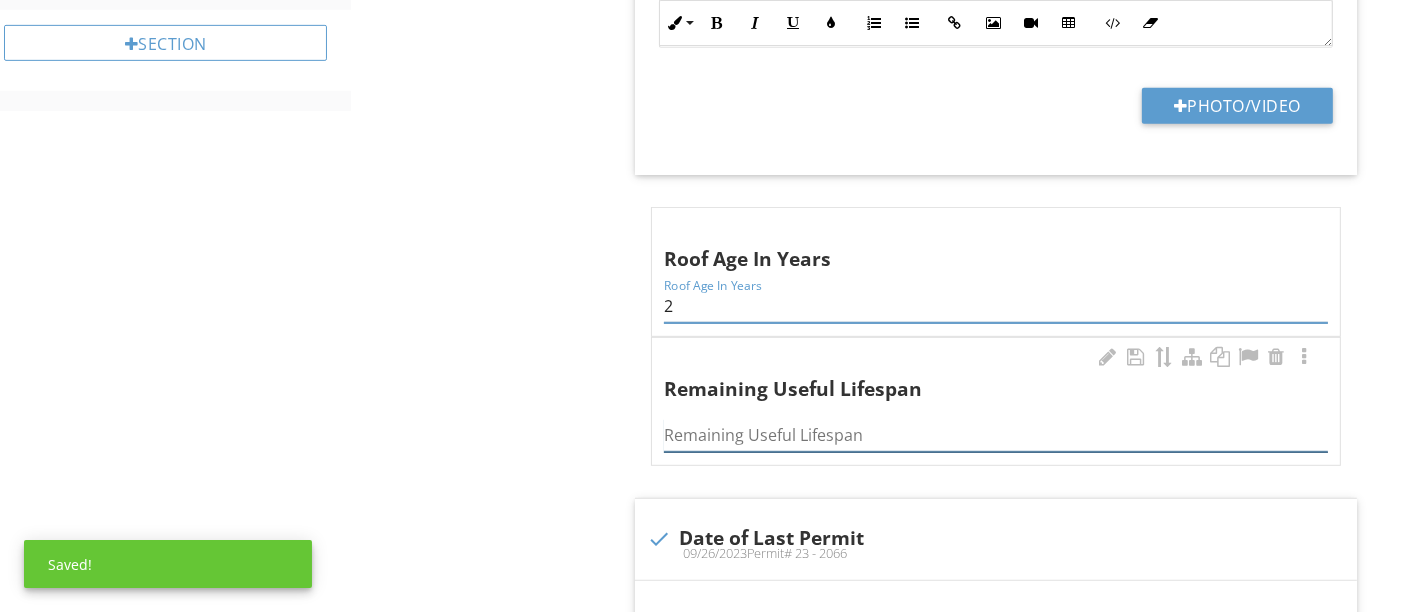 click at bounding box center (996, 435) 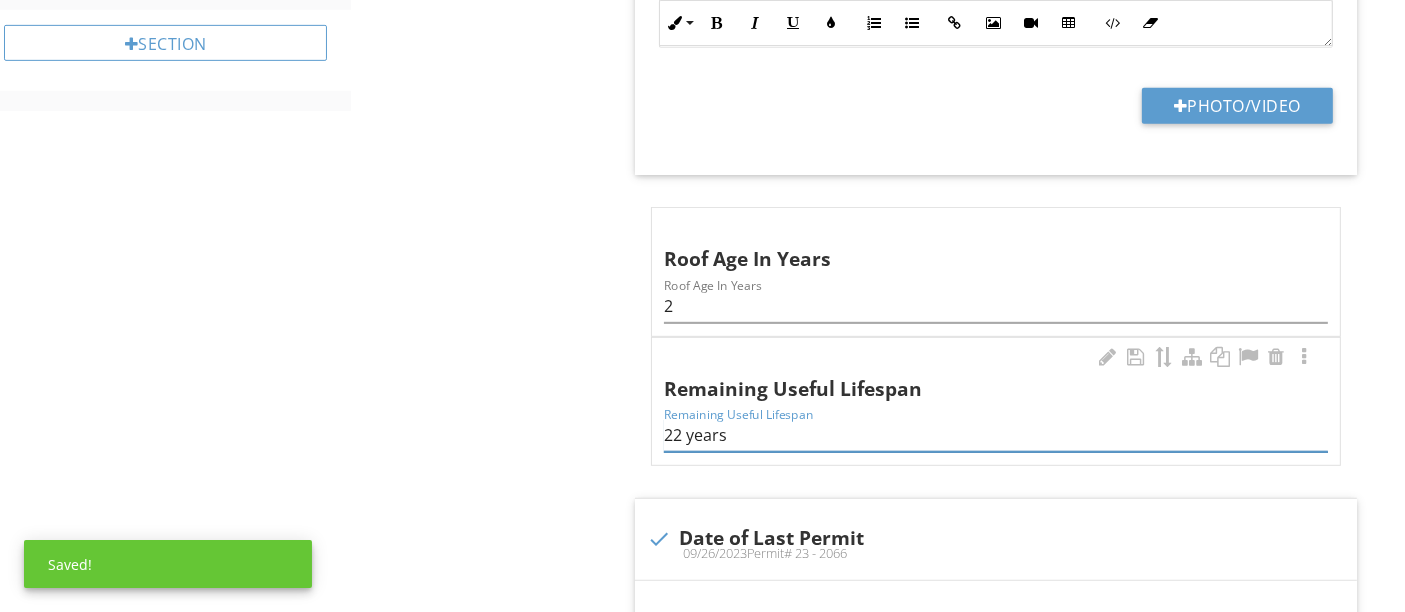 click on "22 years" at bounding box center [996, 435] 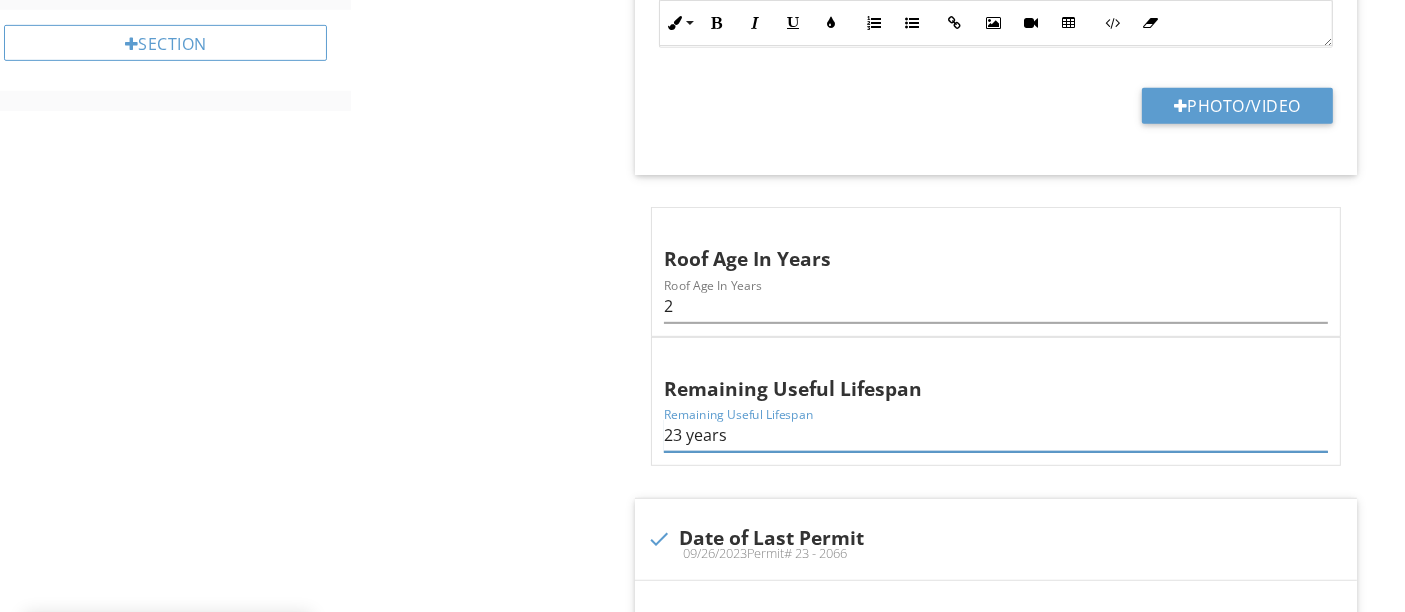 type on "23 years" 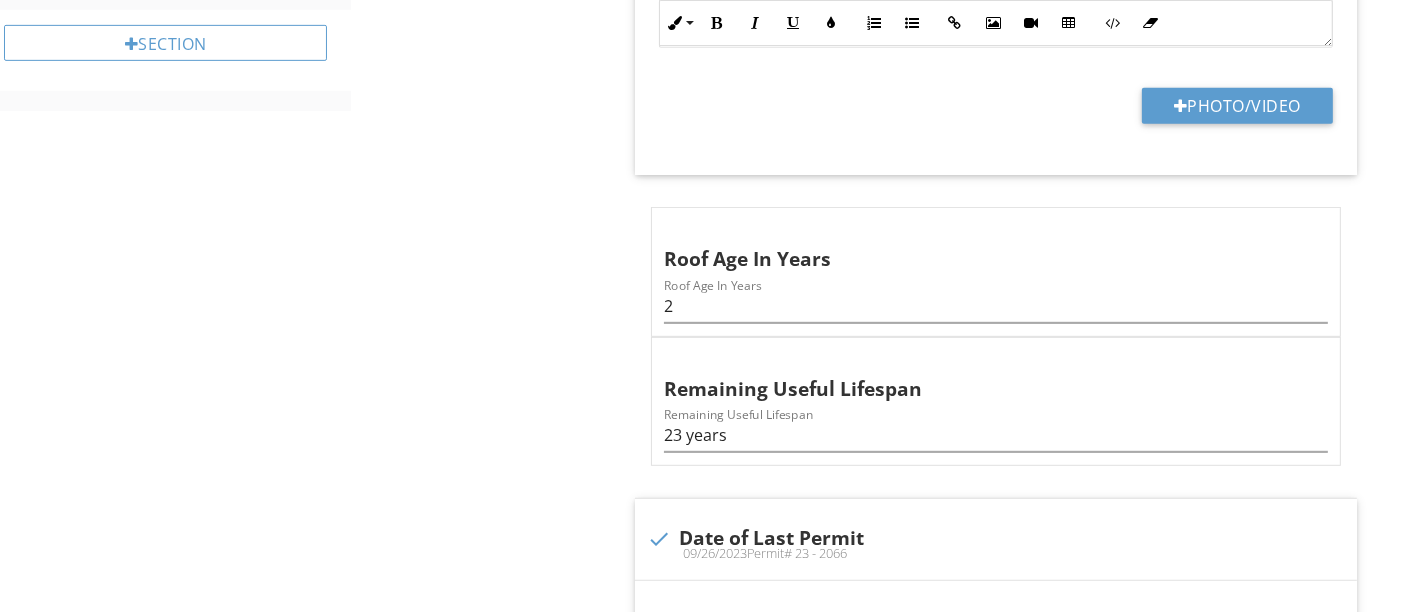 click on "Roof
Predominant Roof
Secondary Roof
Third Roof
Item
Predominant Roof
Info
Information
Covering Material
check_box Shingle   check_box_outline_blank Tile   check_box_outline_blank Membrane   check_box_outline_blank Built Up   check_box_outline_blank Metal   check_box_outline_blank Asbestos   check_box_outline_blank Cedar   check_box_outline_blank Plastic   check_box_outline_blank Solar Shingle   check_box_outline_blank Rolled Roof   check_box_outline_blank 3-Tab         OTHER                   Location edit       Inline Style XLarge Large Normal Small Light Small/Light Bold Italic Underline Colors Ordered List Unordered List Insert Link Insert Image Insert Video Insert Table Code View Clear Formatting" at bounding box center [878, 1104] 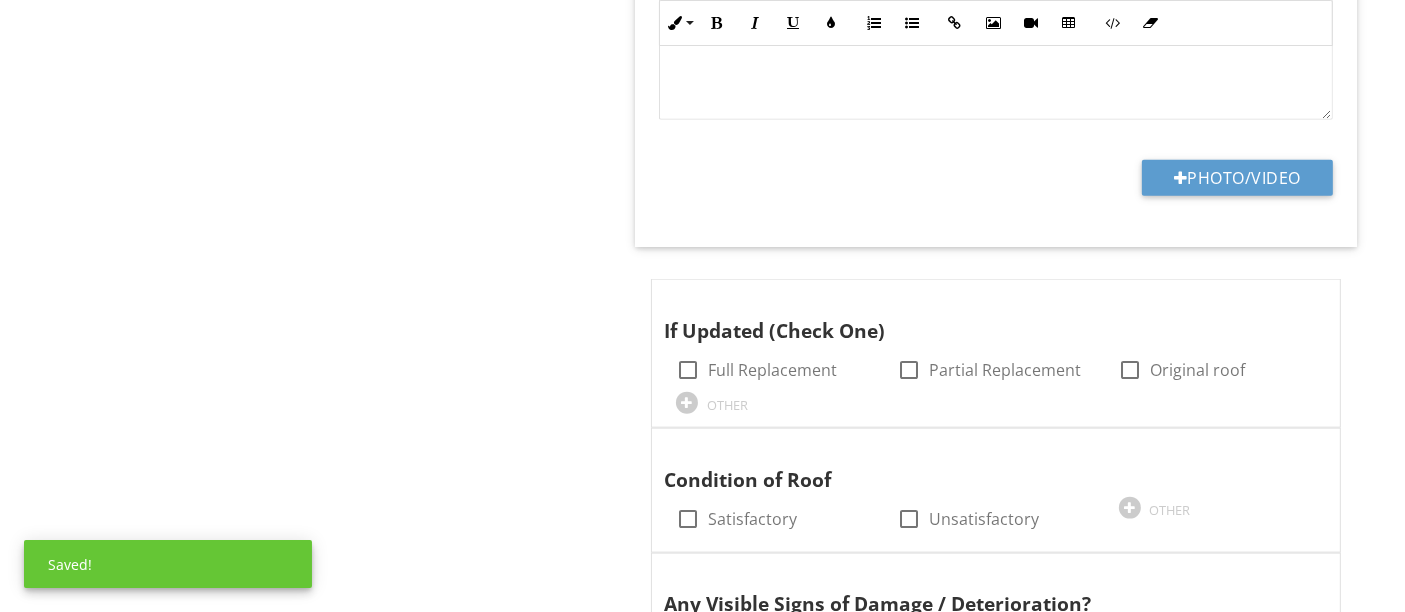 scroll, scrollTop: 2348, scrollLeft: 0, axis: vertical 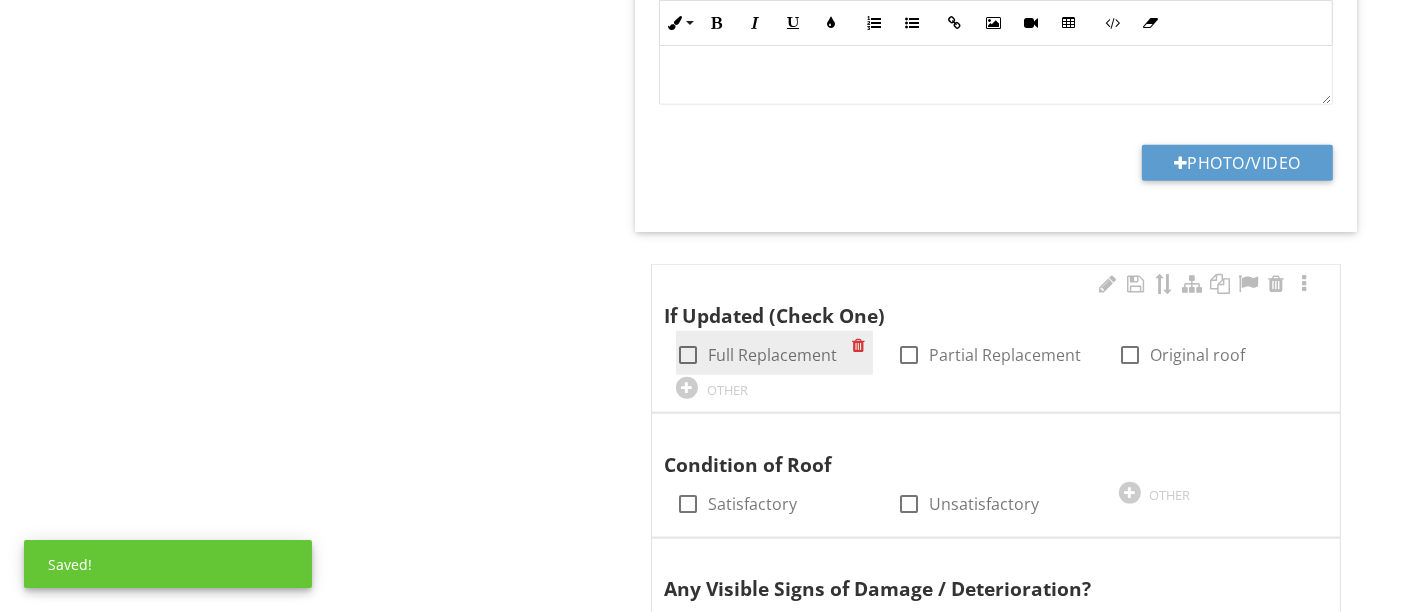click at bounding box center (688, 355) 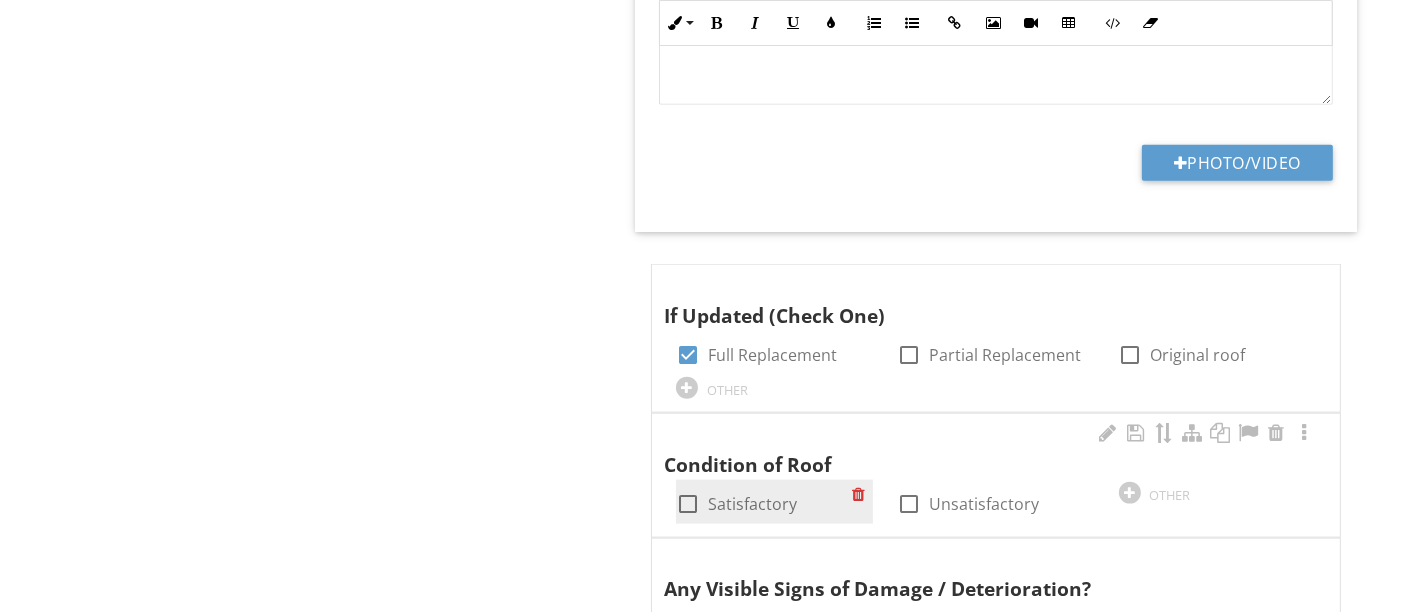 click at bounding box center [688, 504] 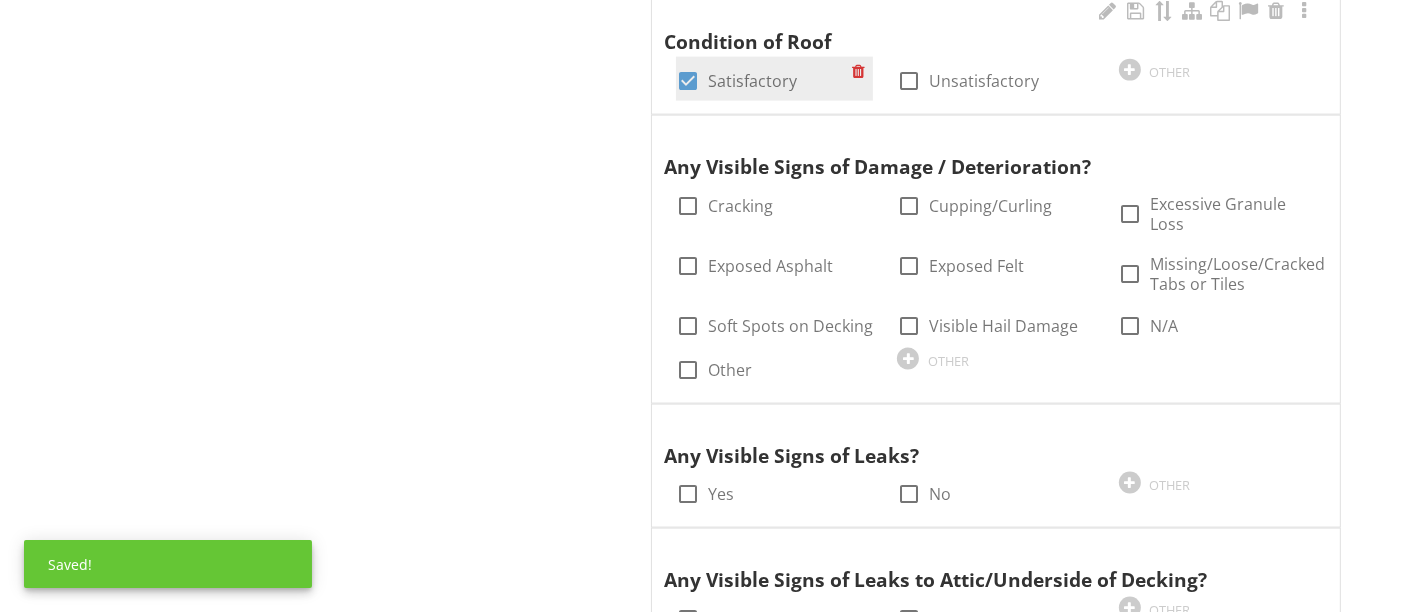 scroll, scrollTop: 2774, scrollLeft: 0, axis: vertical 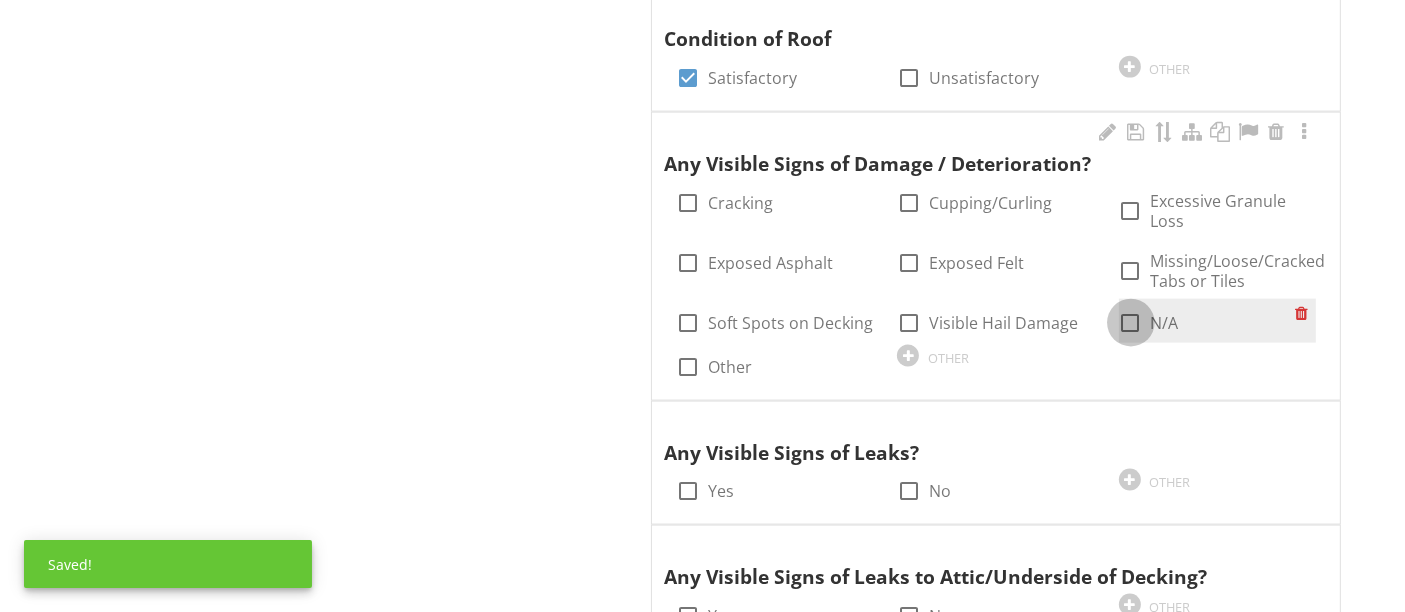 click at bounding box center [1131, 323] 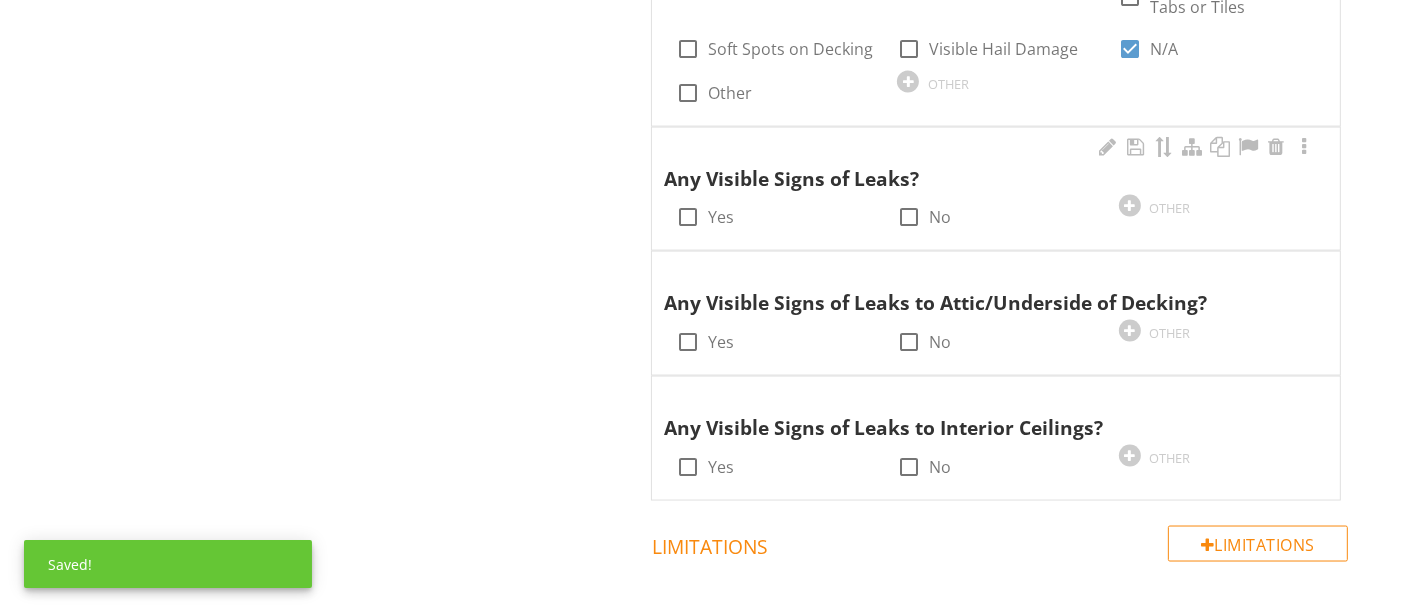 scroll, scrollTop: 3050, scrollLeft: 0, axis: vertical 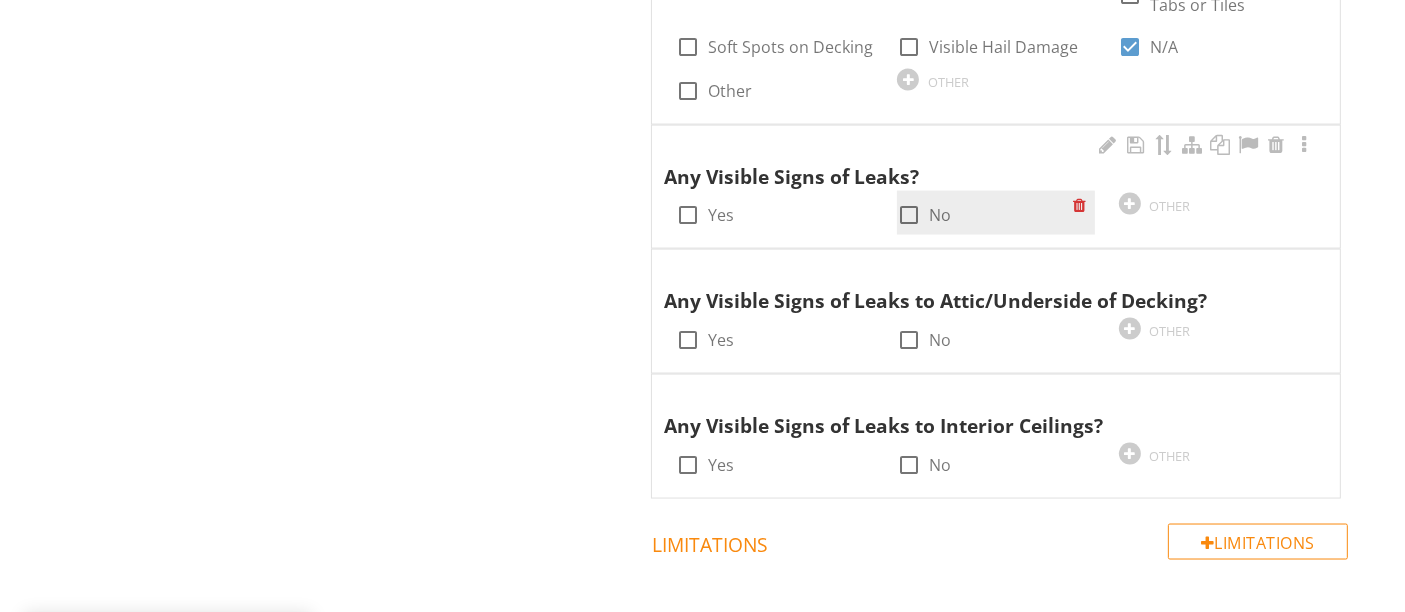 click at bounding box center (909, 215) 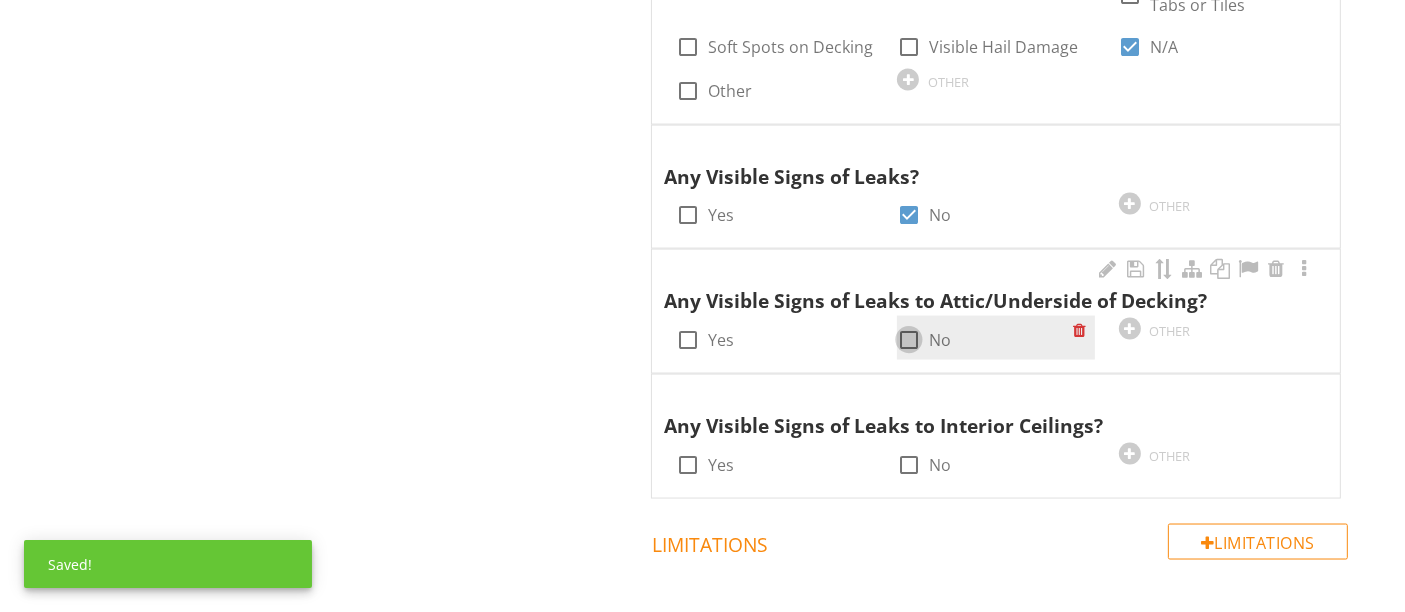 checkbox on "true" 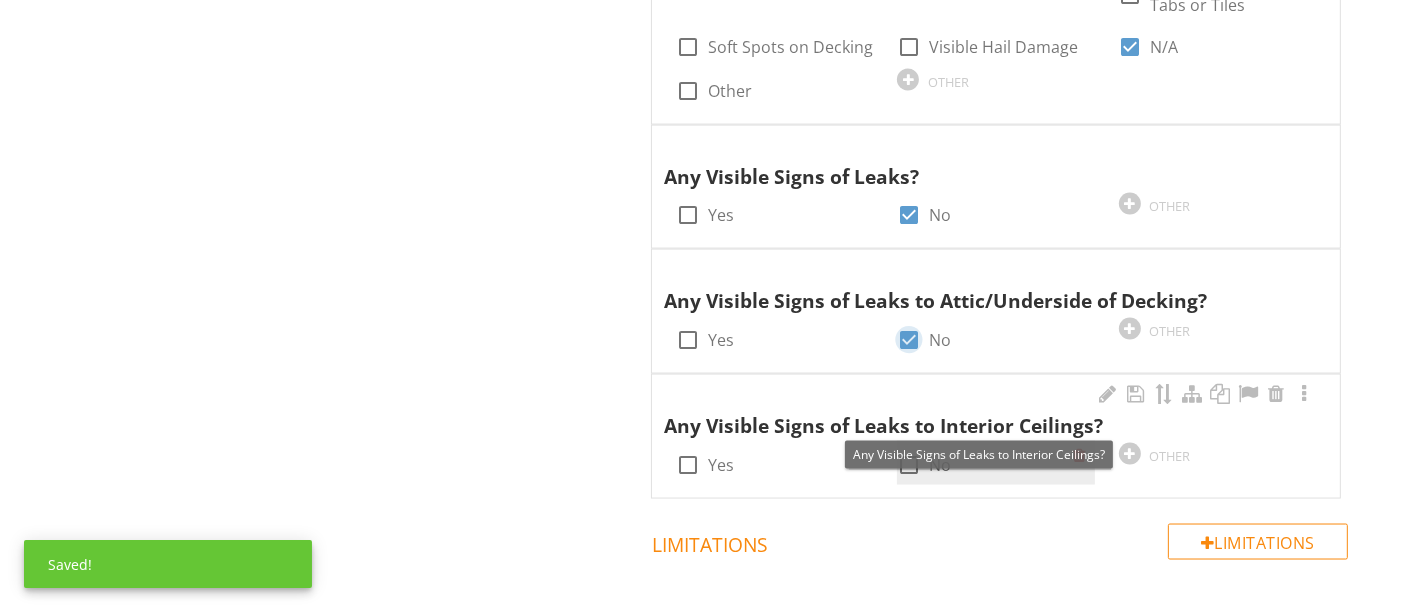 click at bounding box center (909, 465) 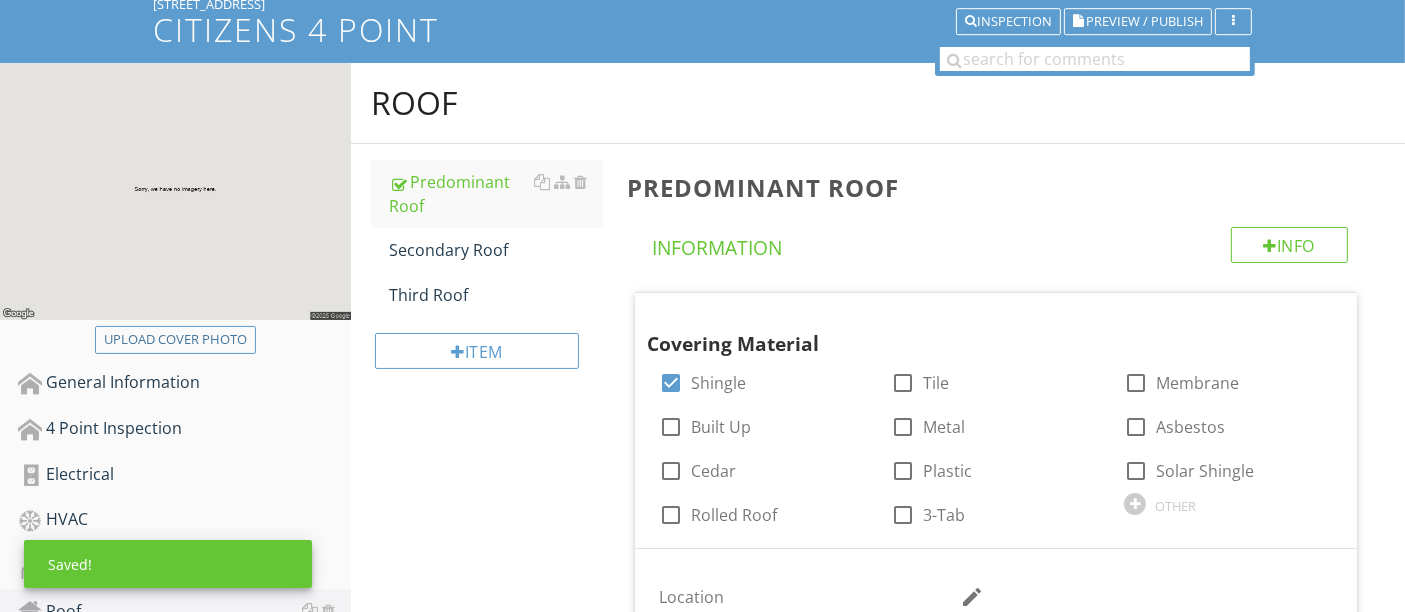 scroll, scrollTop: 0, scrollLeft: 0, axis: both 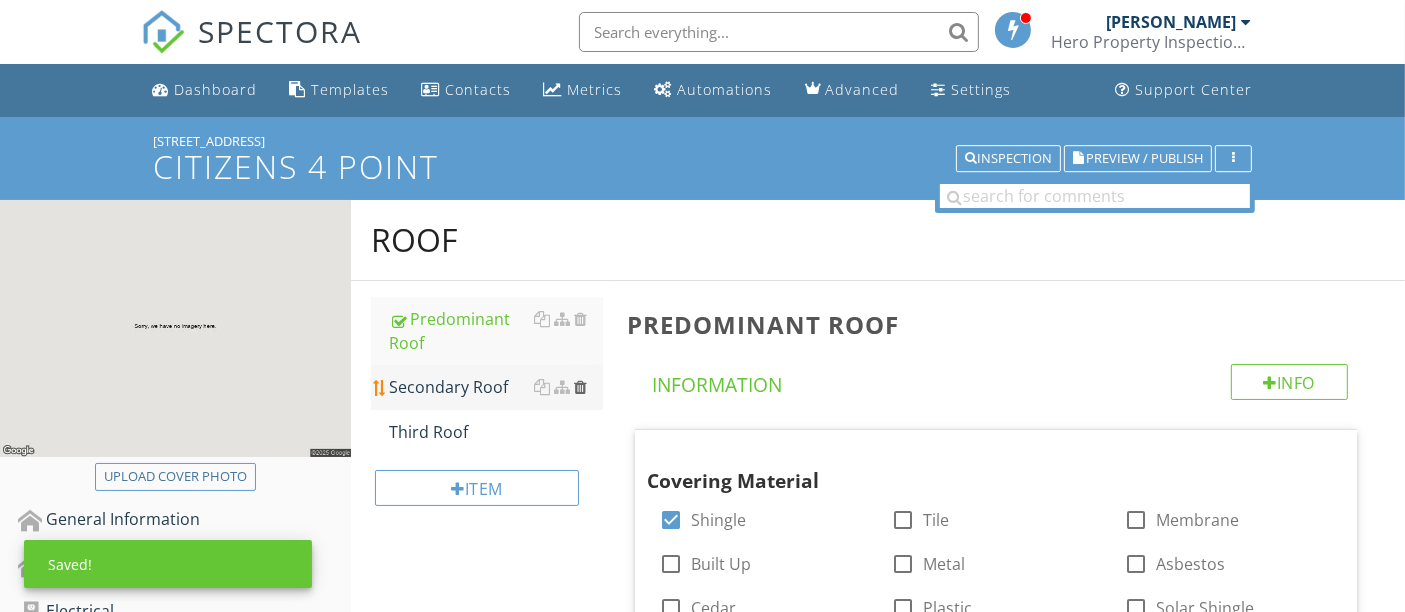 click at bounding box center (580, 387) 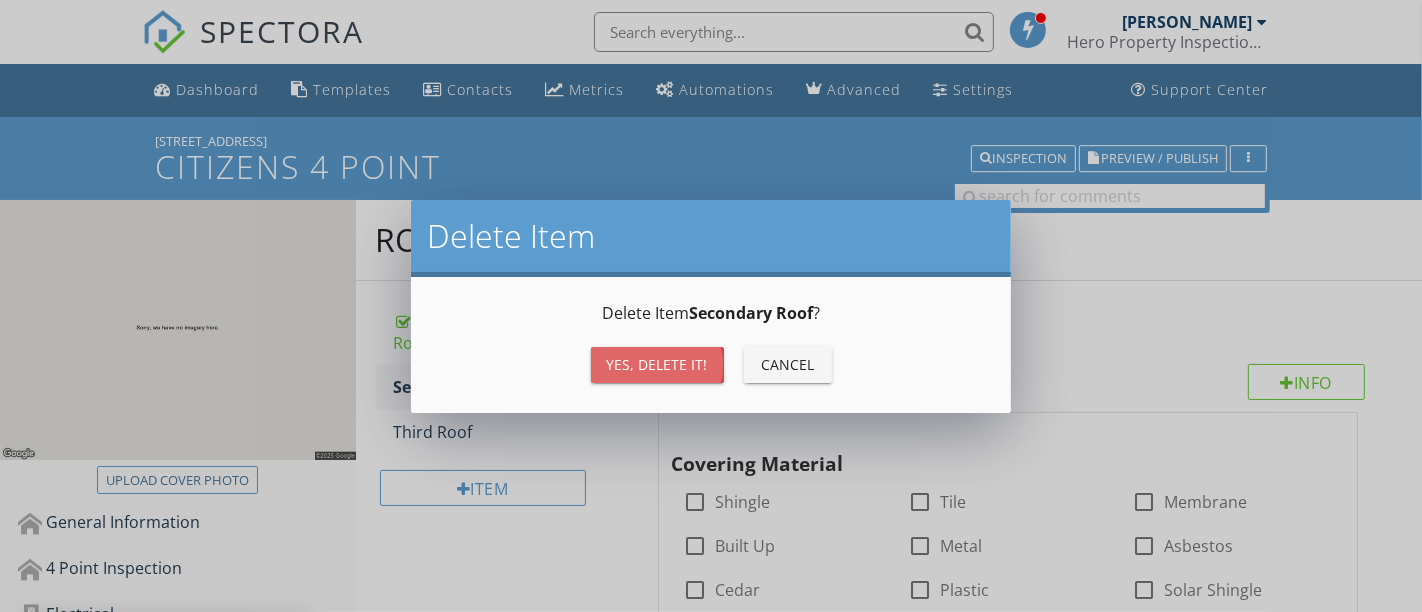 click on "Yes, Delete it!" at bounding box center (657, 364) 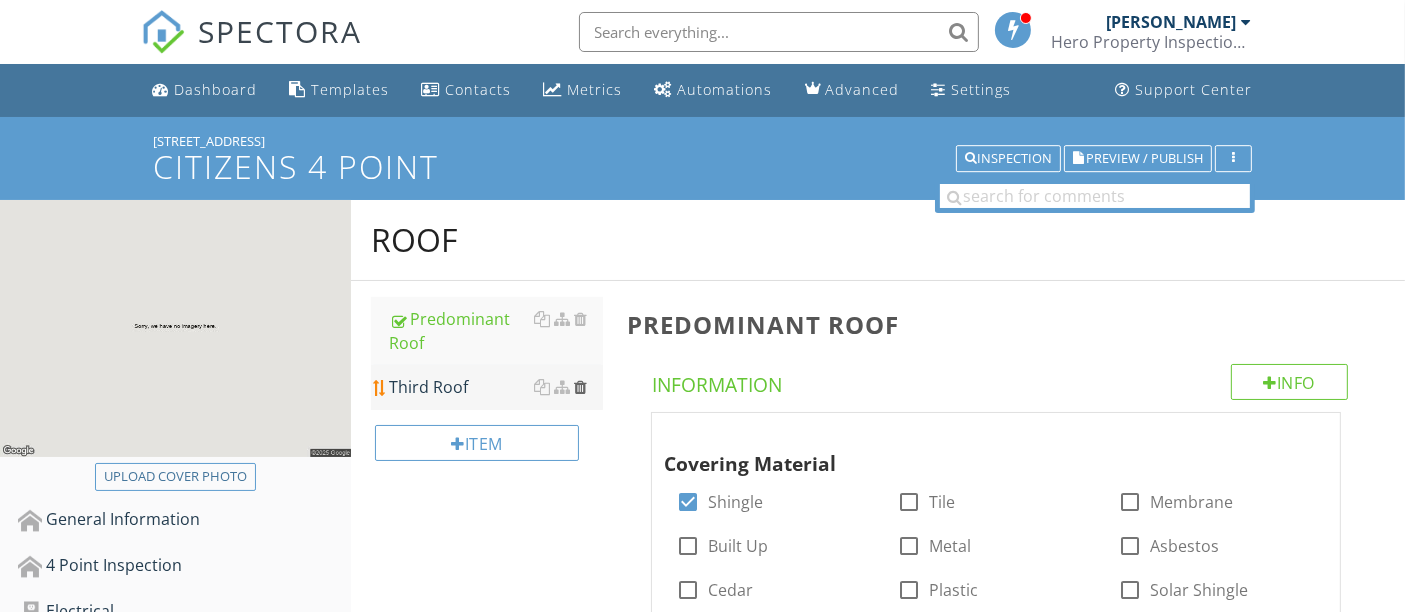 click at bounding box center (580, 387) 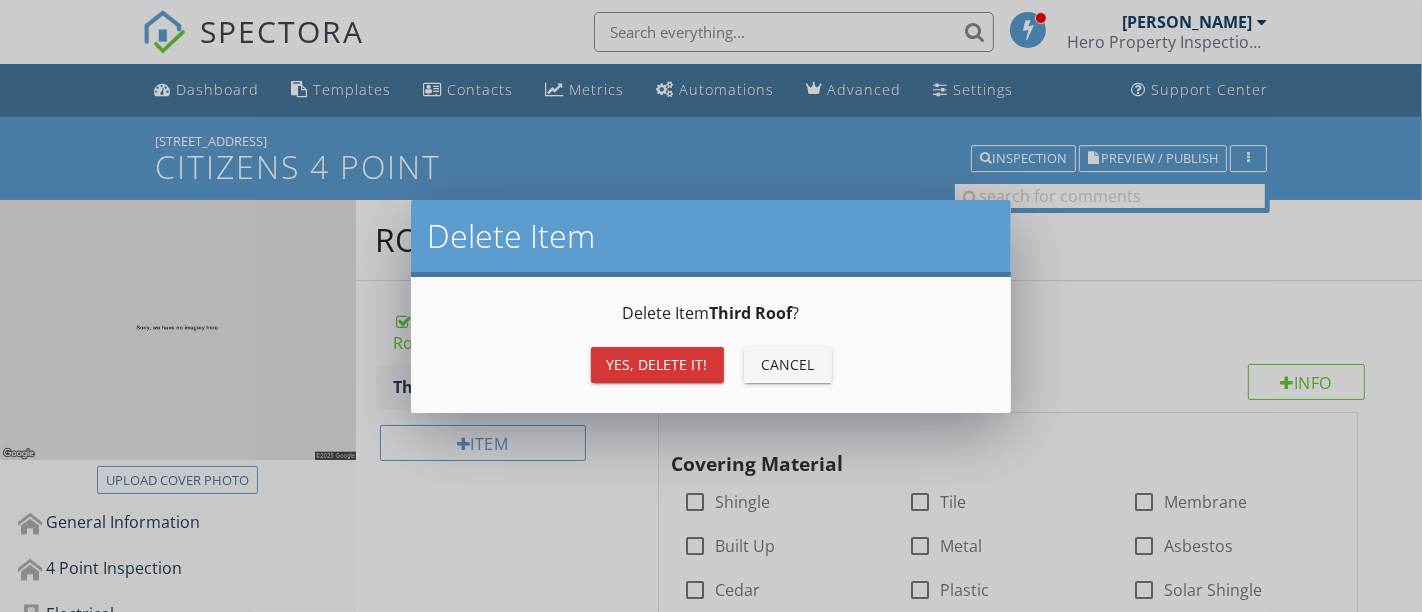 click on "Yes, Delete it!" at bounding box center [657, 364] 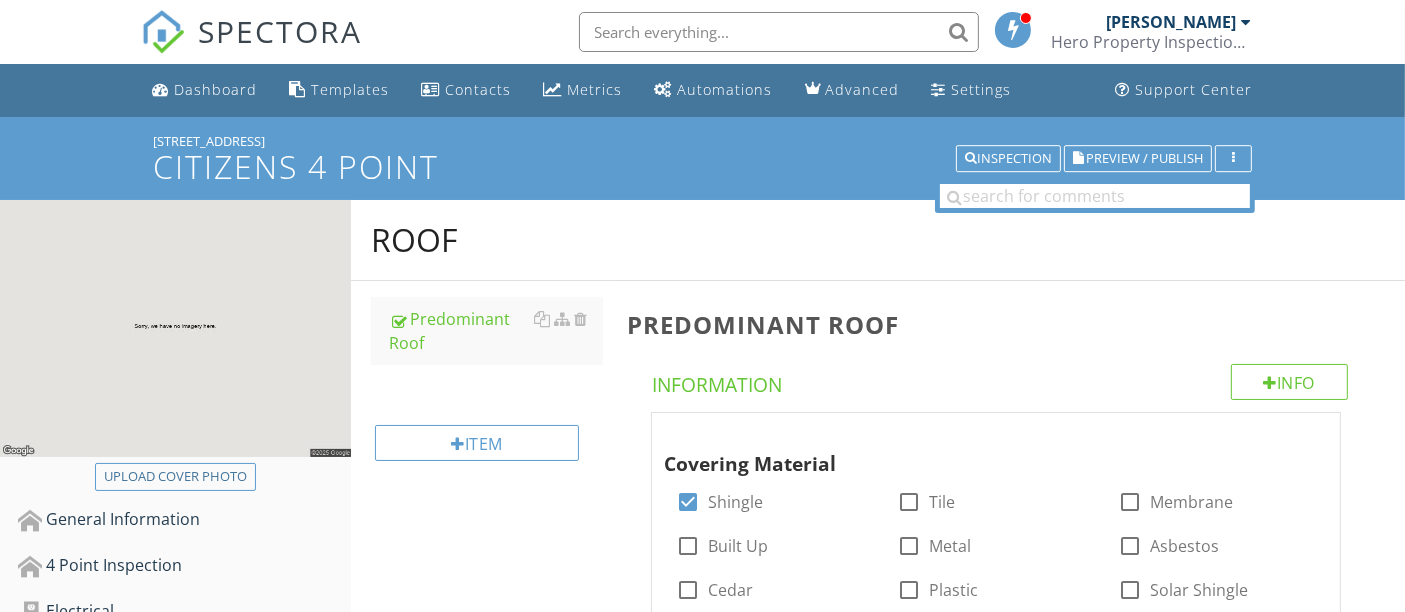 click on "Roof
Predominant Roof
Third Roof
Item
Predominant Roof
Info
Information
Covering Material
check_box Shingle   check_box_outline_blank Tile   check_box_outline_blank Membrane   check_box_outline_blank Built Up   check_box_outline_blank Metal   check_box_outline_blank Asbestos   check_box_outline_blank Cedar   check_box_outline_blank Plastic   check_box_outline_blank Solar Shingle   check_box_outline_blank Rolled Roof   check_box_outline_blank 3-Tab         OTHER
Roof Age In Years
Roof Age In Years 2
Remaining Useful Lifespan
Remaining Useful Lifespan 23 years                               check" at bounding box center [878, 1817] 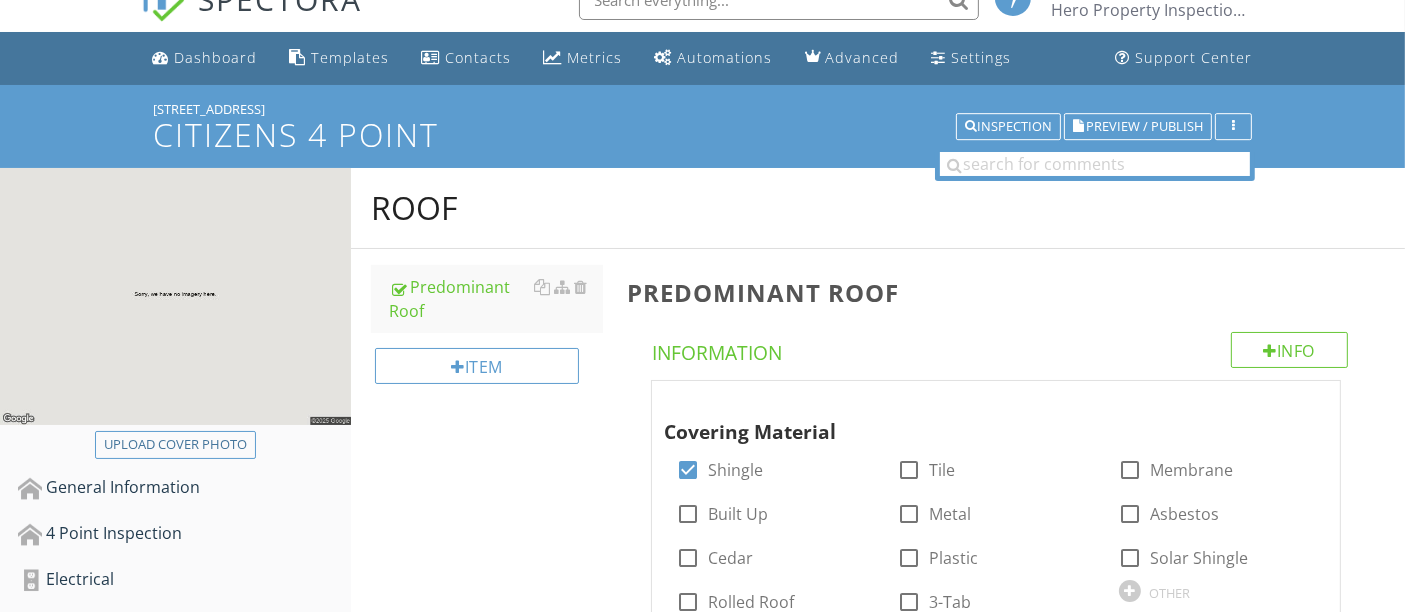 scroll, scrollTop: 15, scrollLeft: 0, axis: vertical 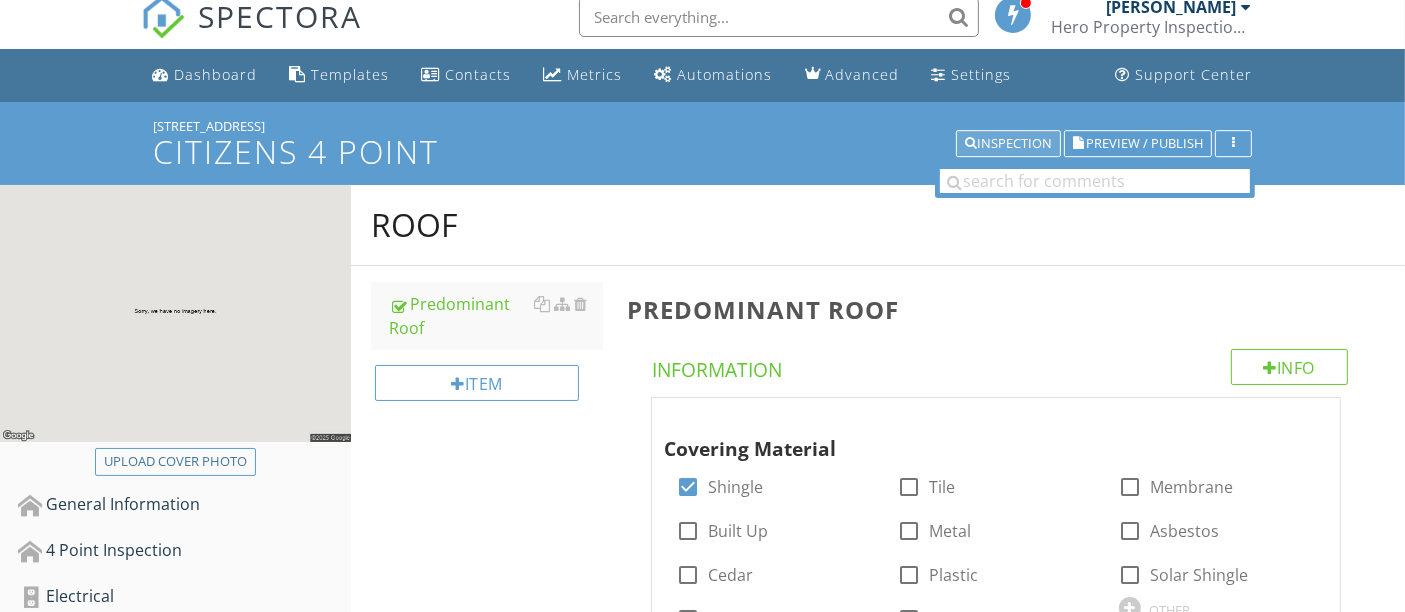 click on "Inspection" at bounding box center (1008, 144) 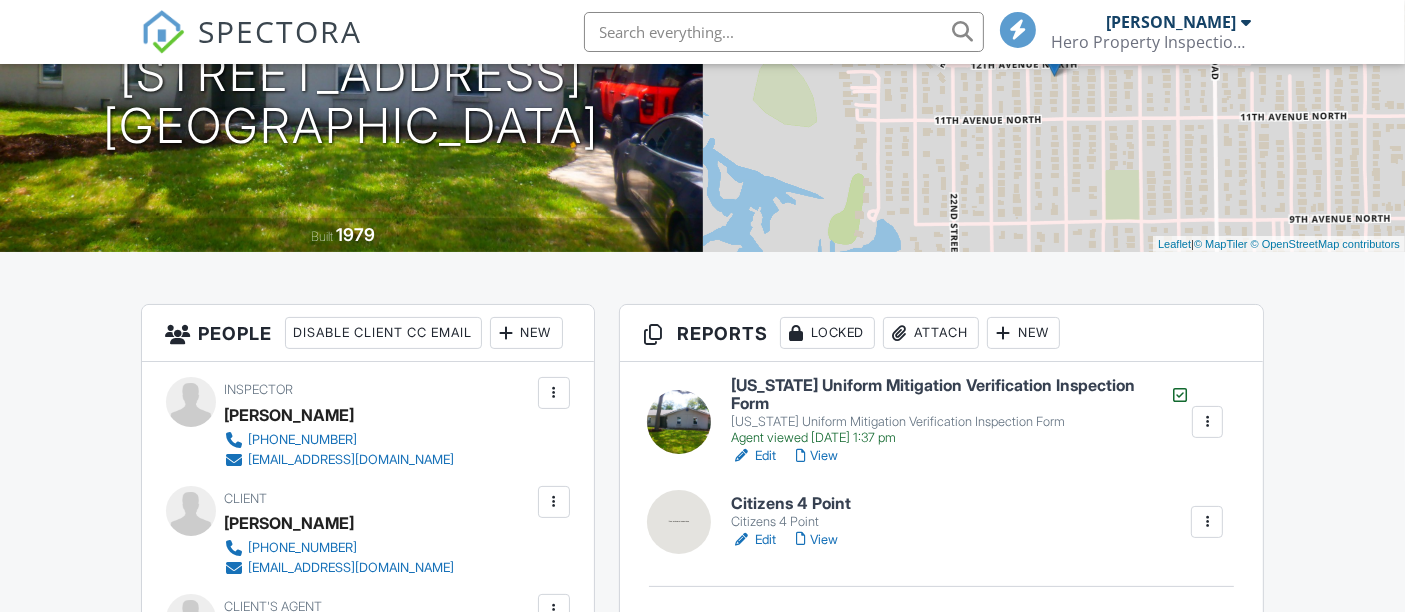 scroll, scrollTop: 0, scrollLeft: 0, axis: both 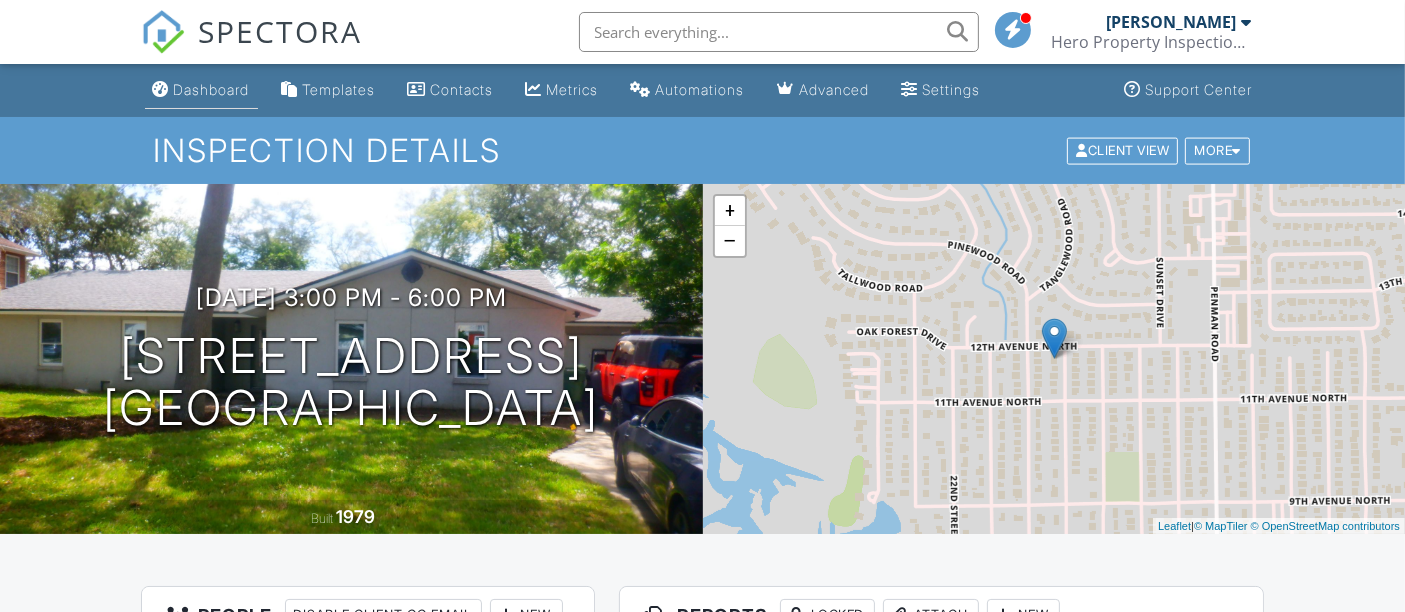 click on "Dashboard" at bounding box center (201, 90) 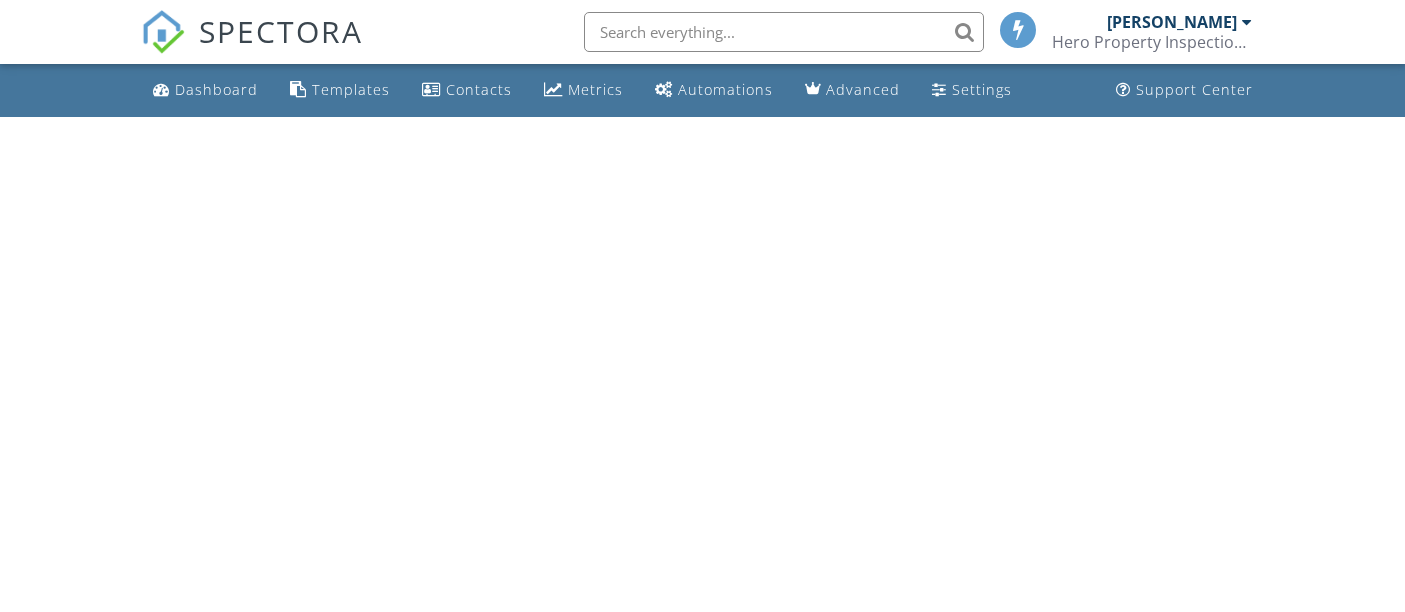 scroll, scrollTop: 0, scrollLeft: 0, axis: both 